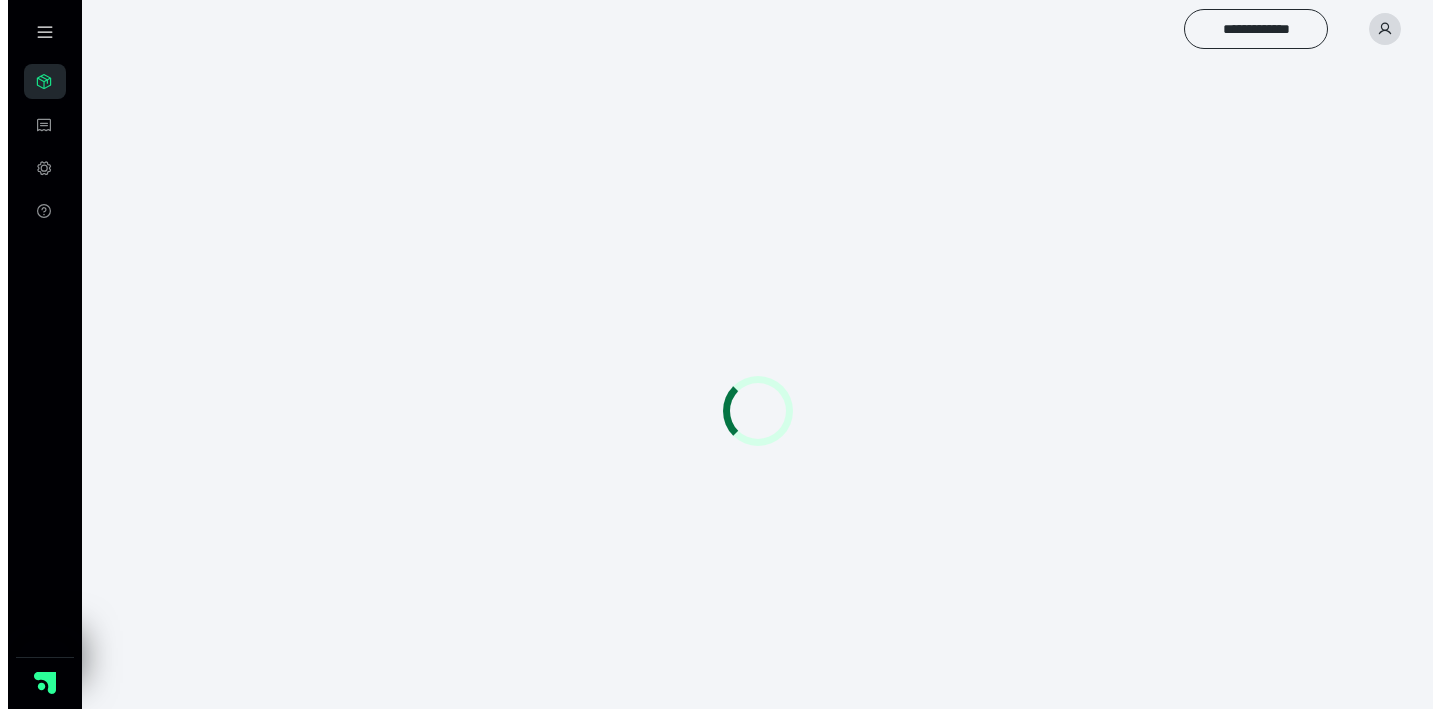scroll, scrollTop: 0, scrollLeft: 0, axis: both 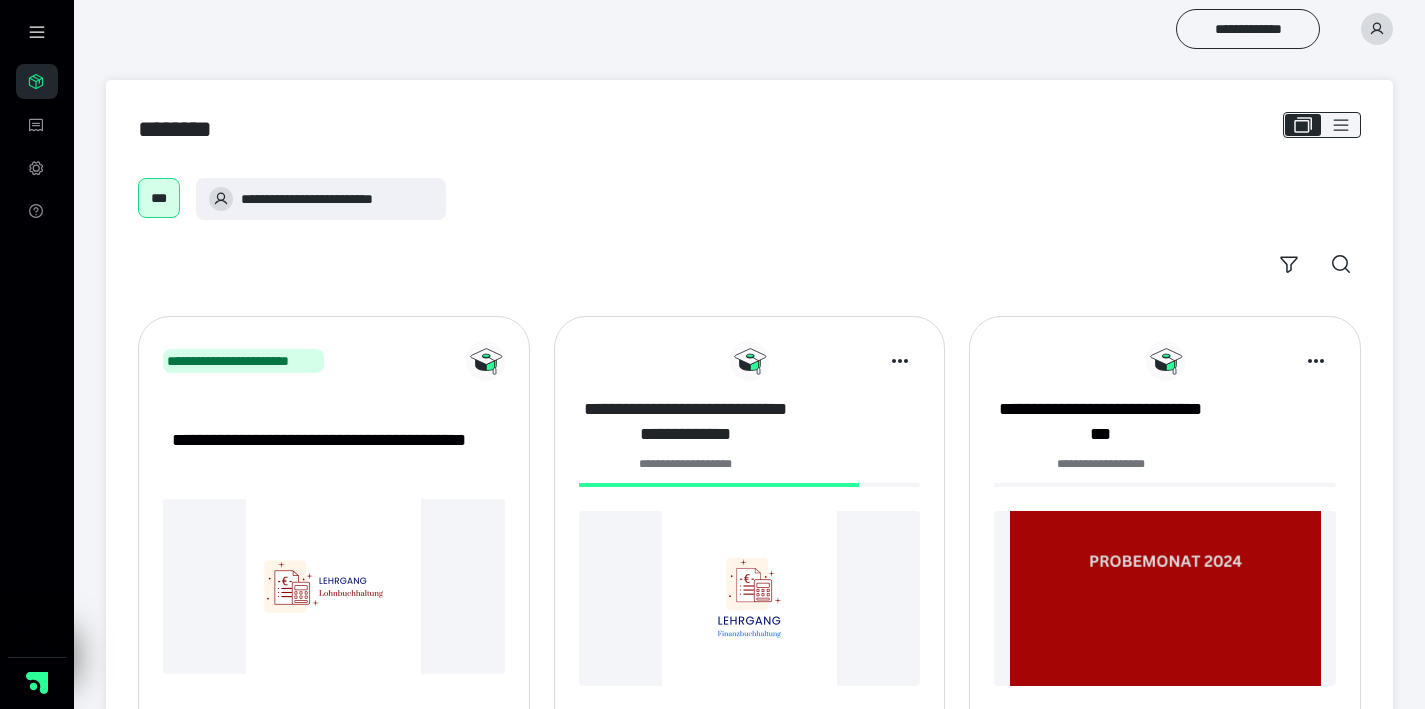click on "**********" at bounding box center [685, 422] 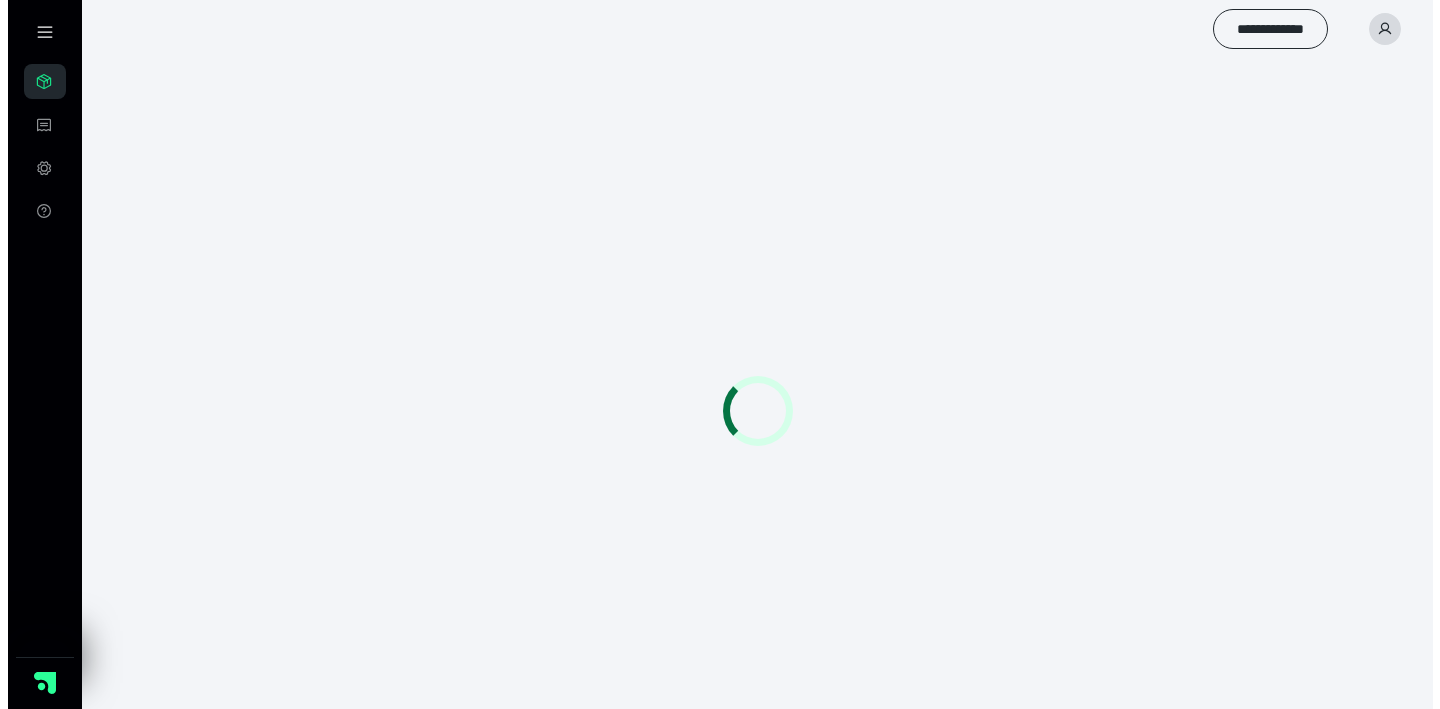 scroll, scrollTop: 0, scrollLeft: 0, axis: both 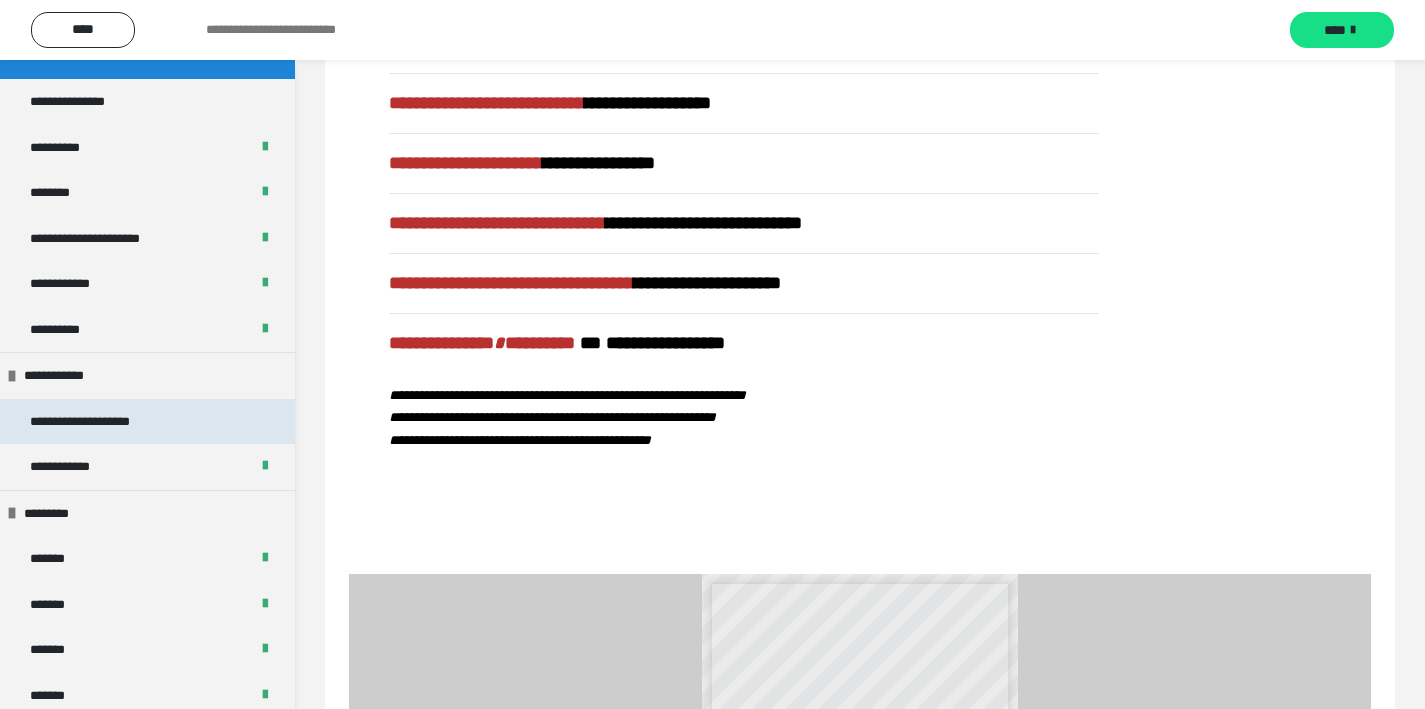 click on "**********" at bounding box center (100, 422) 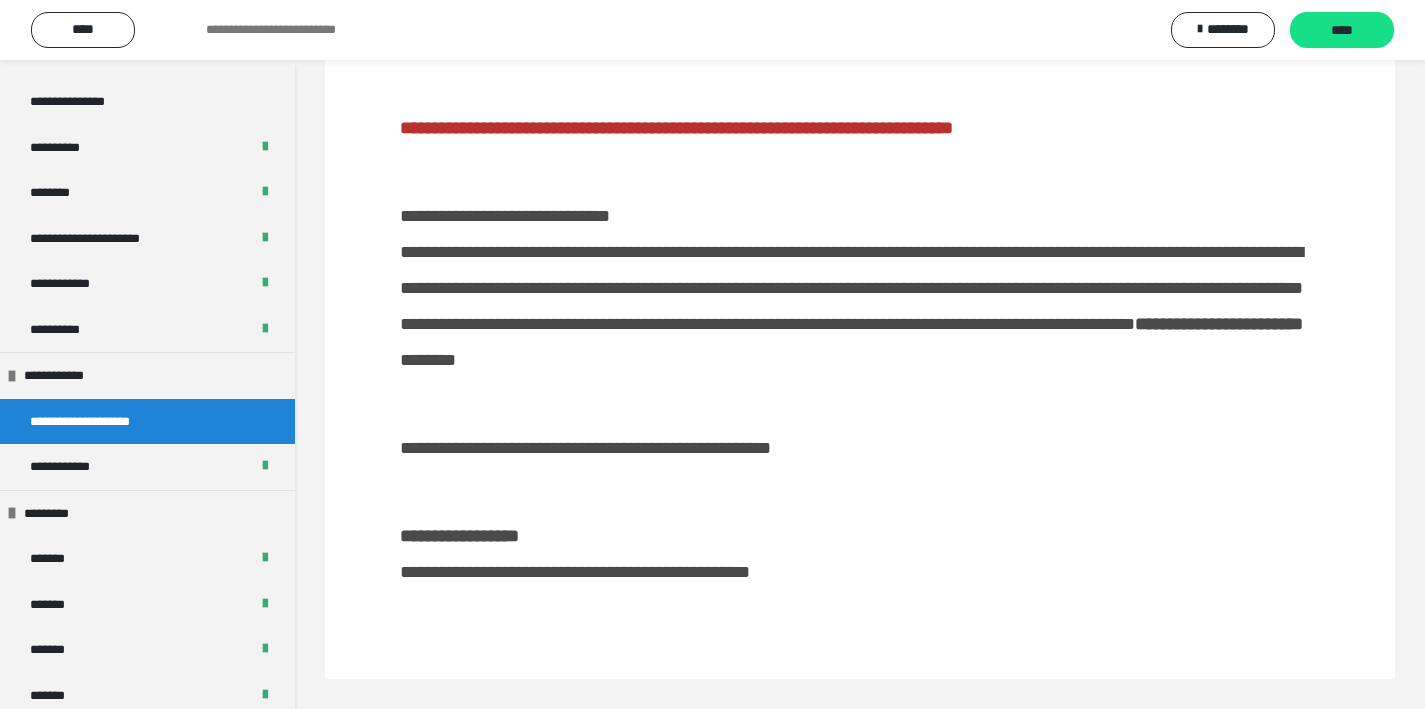 scroll, scrollTop: 84, scrollLeft: 0, axis: vertical 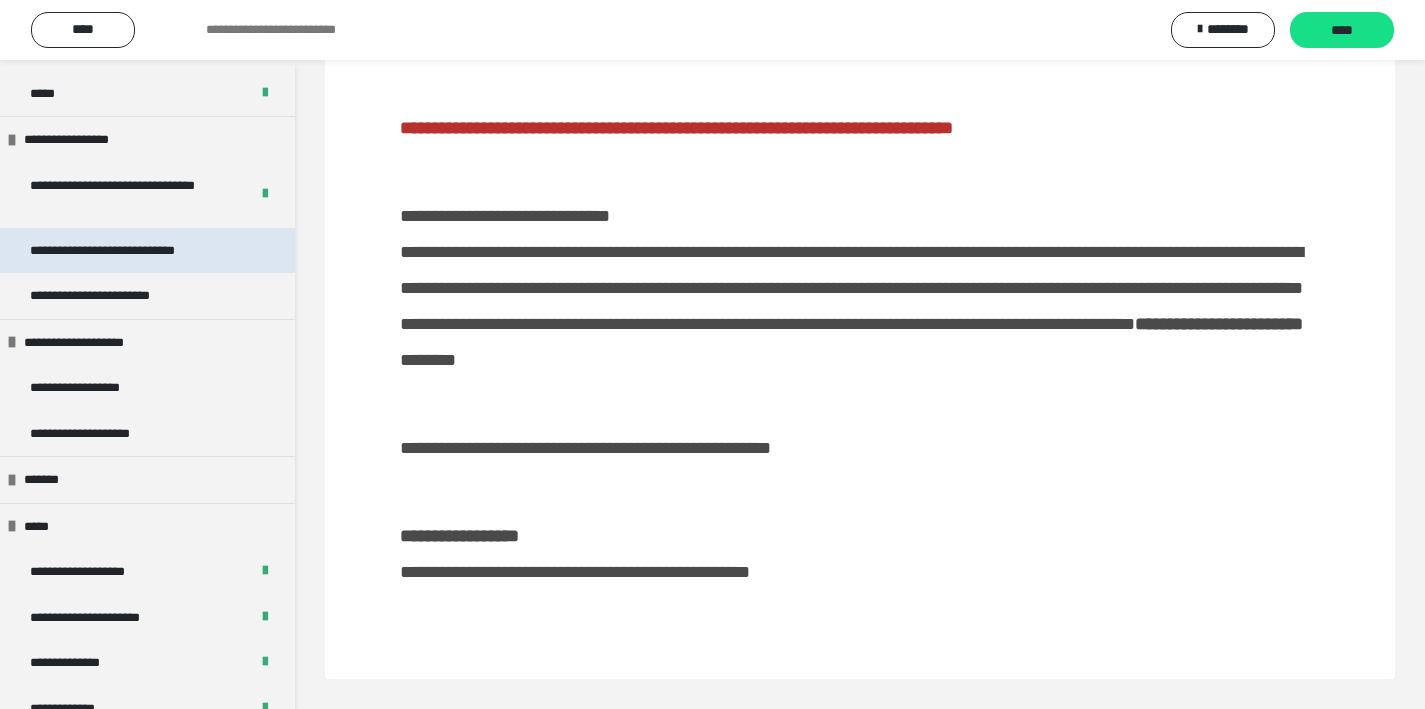 click on "**********" at bounding box center [131, 251] 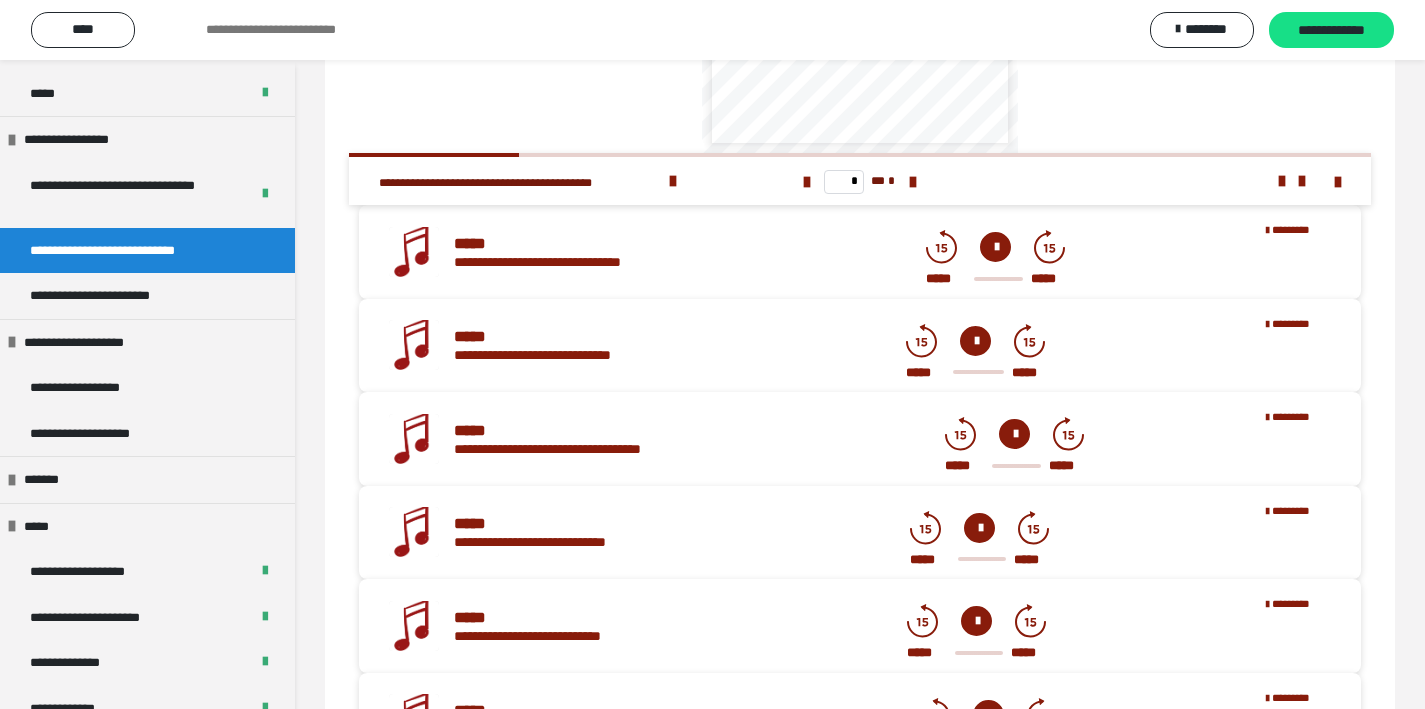 scroll, scrollTop: 734, scrollLeft: 0, axis: vertical 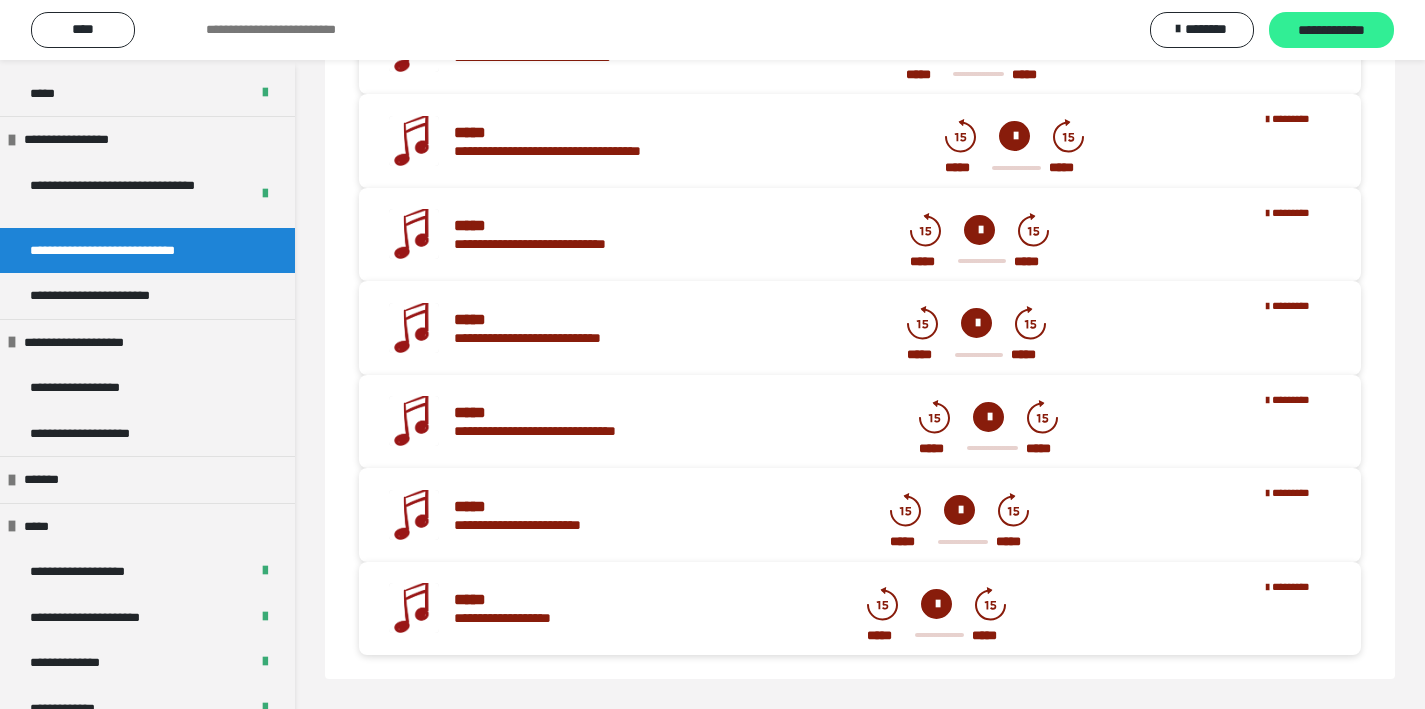 click on "**********" at bounding box center [1331, 31] 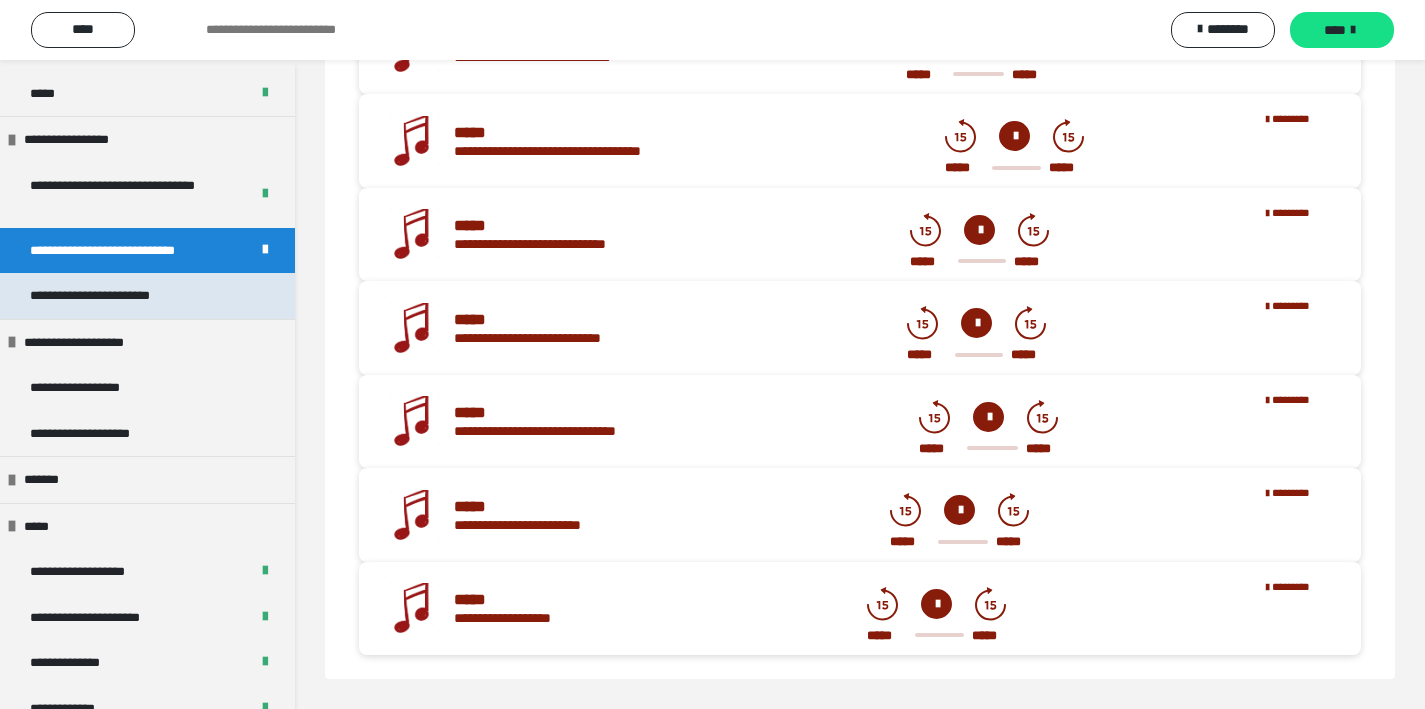 click on "**********" at bounding box center [117, 296] 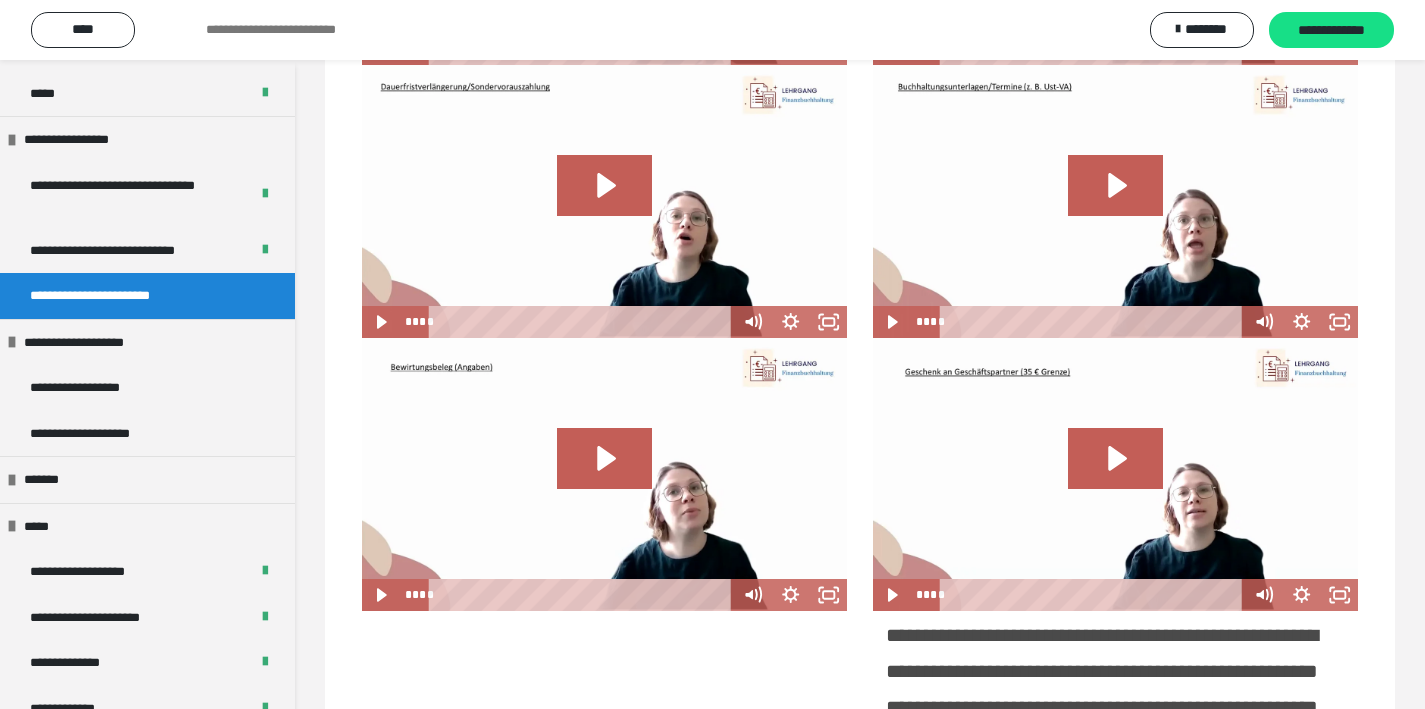 scroll, scrollTop: 0, scrollLeft: 0, axis: both 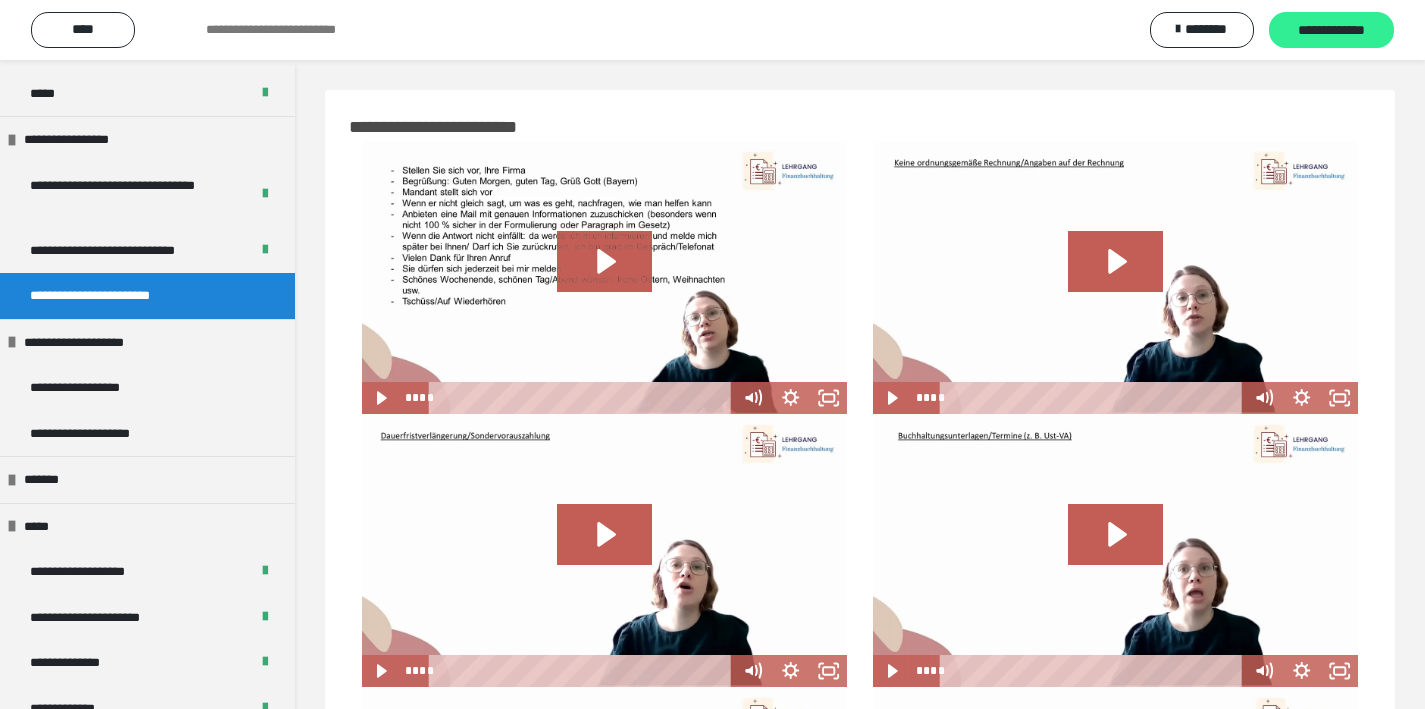 click on "**********" at bounding box center (1331, 31) 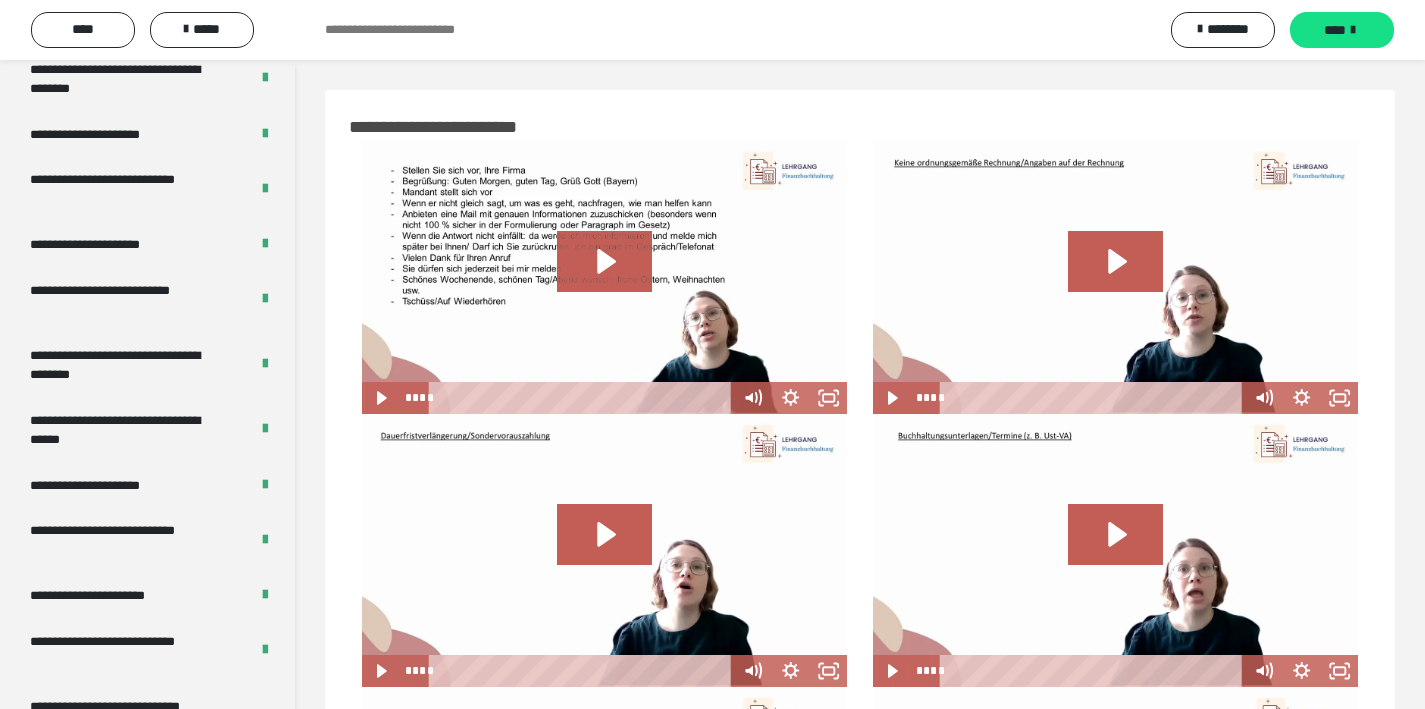 scroll, scrollTop: 3831, scrollLeft: 0, axis: vertical 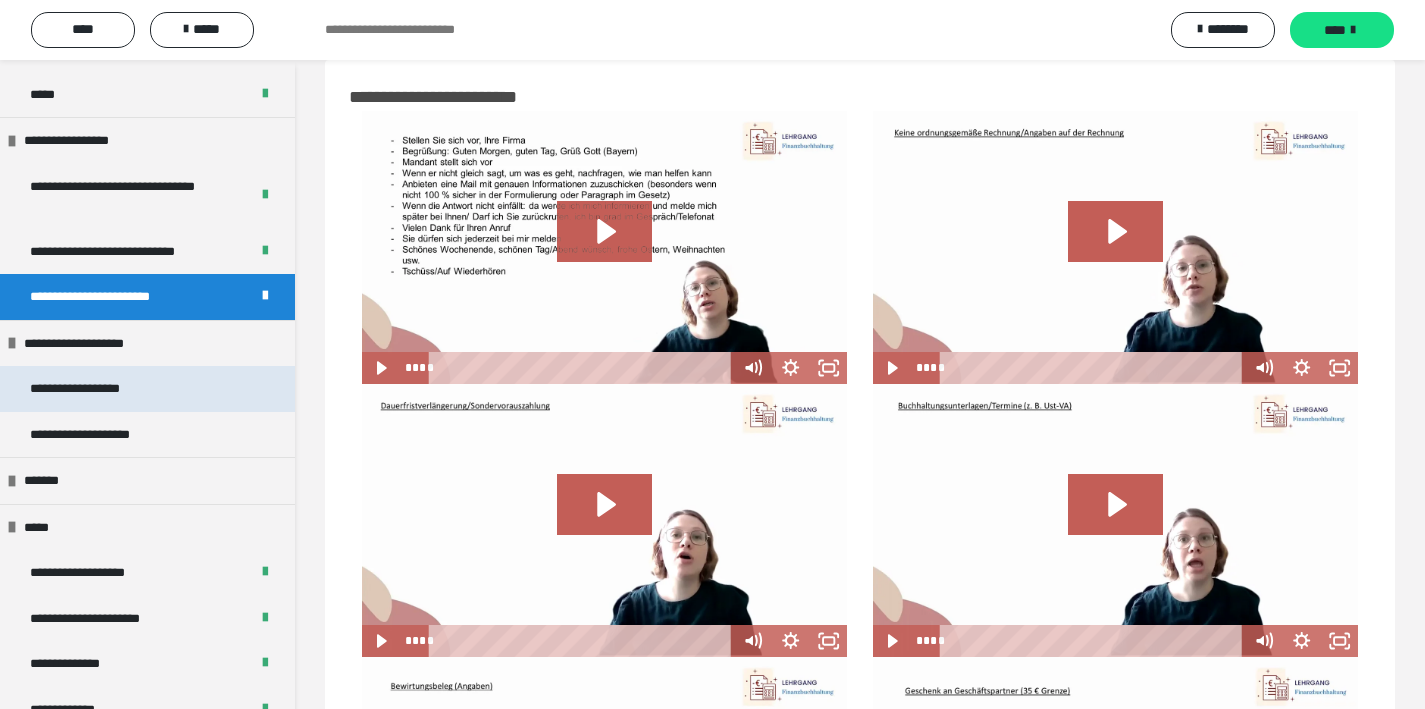 click on "**********" at bounding box center [98, 389] 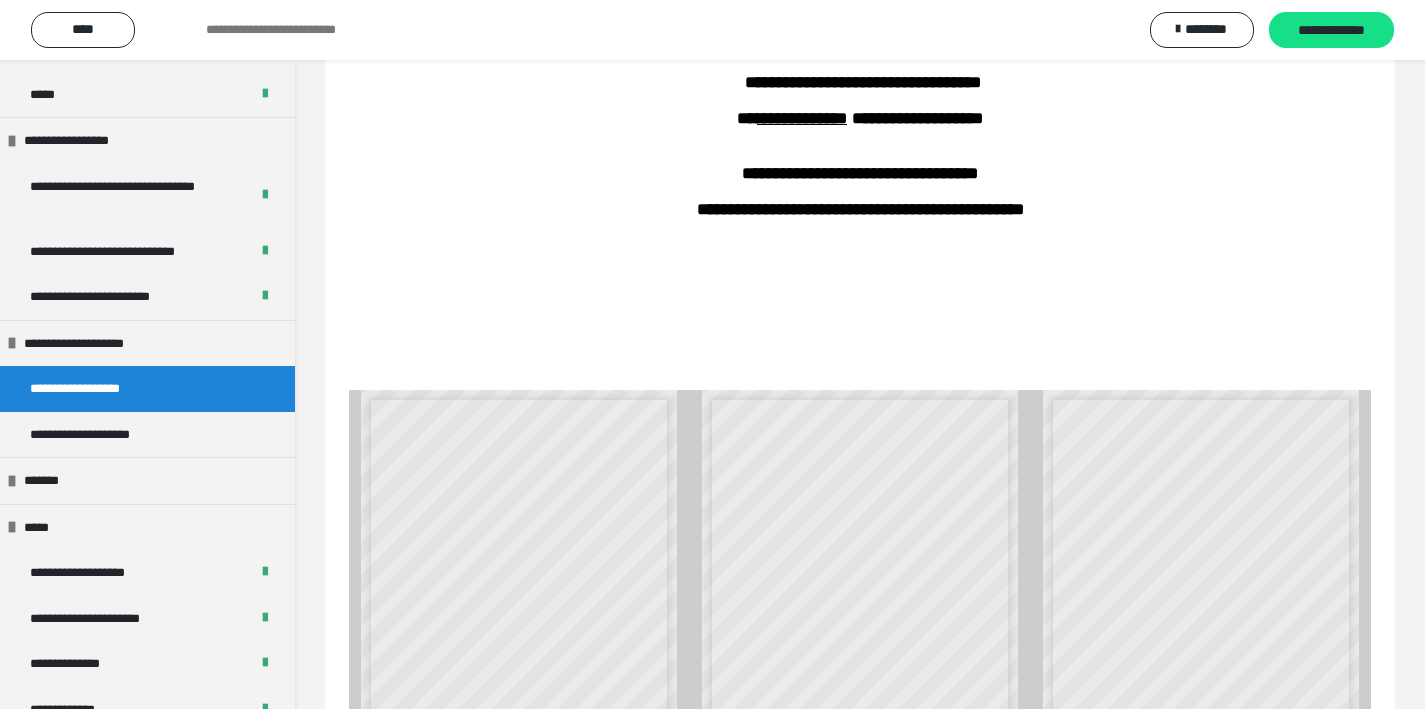 scroll, scrollTop: 0, scrollLeft: 0, axis: both 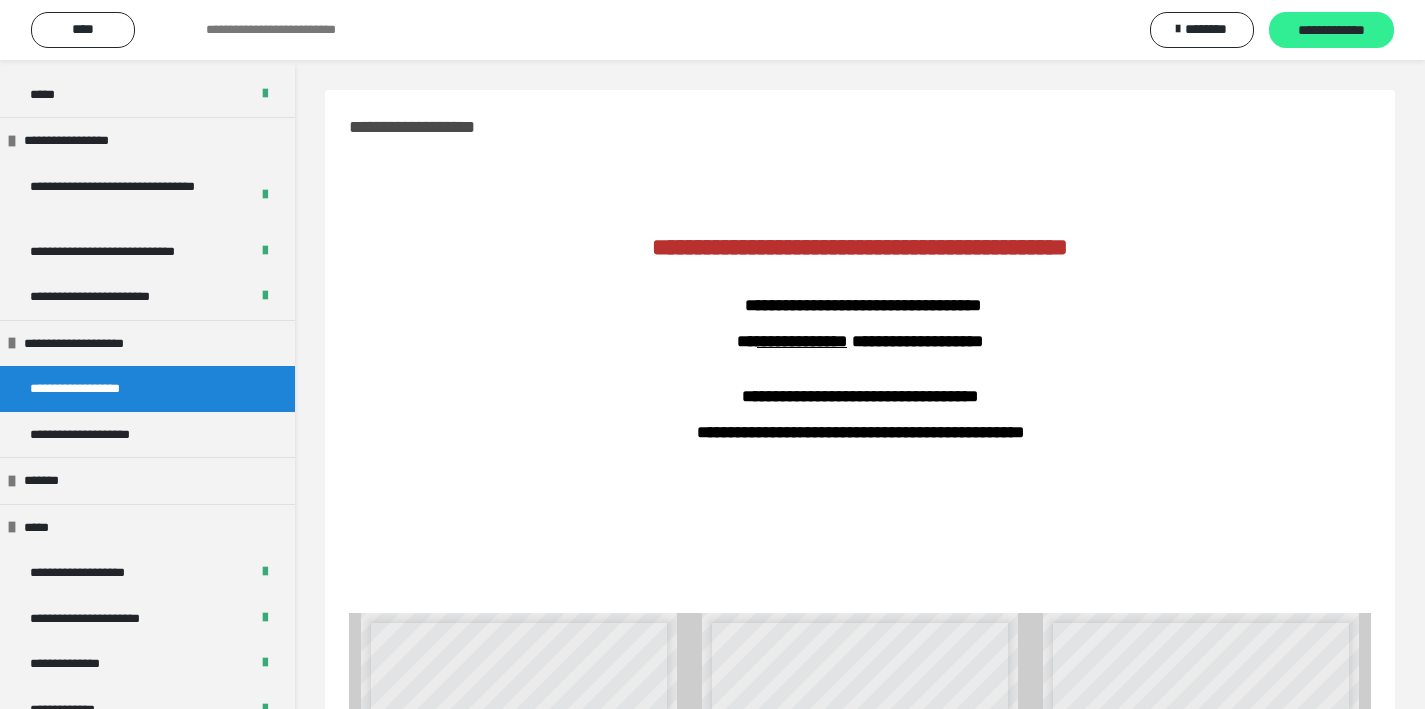 click on "**********" at bounding box center (1331, 31) 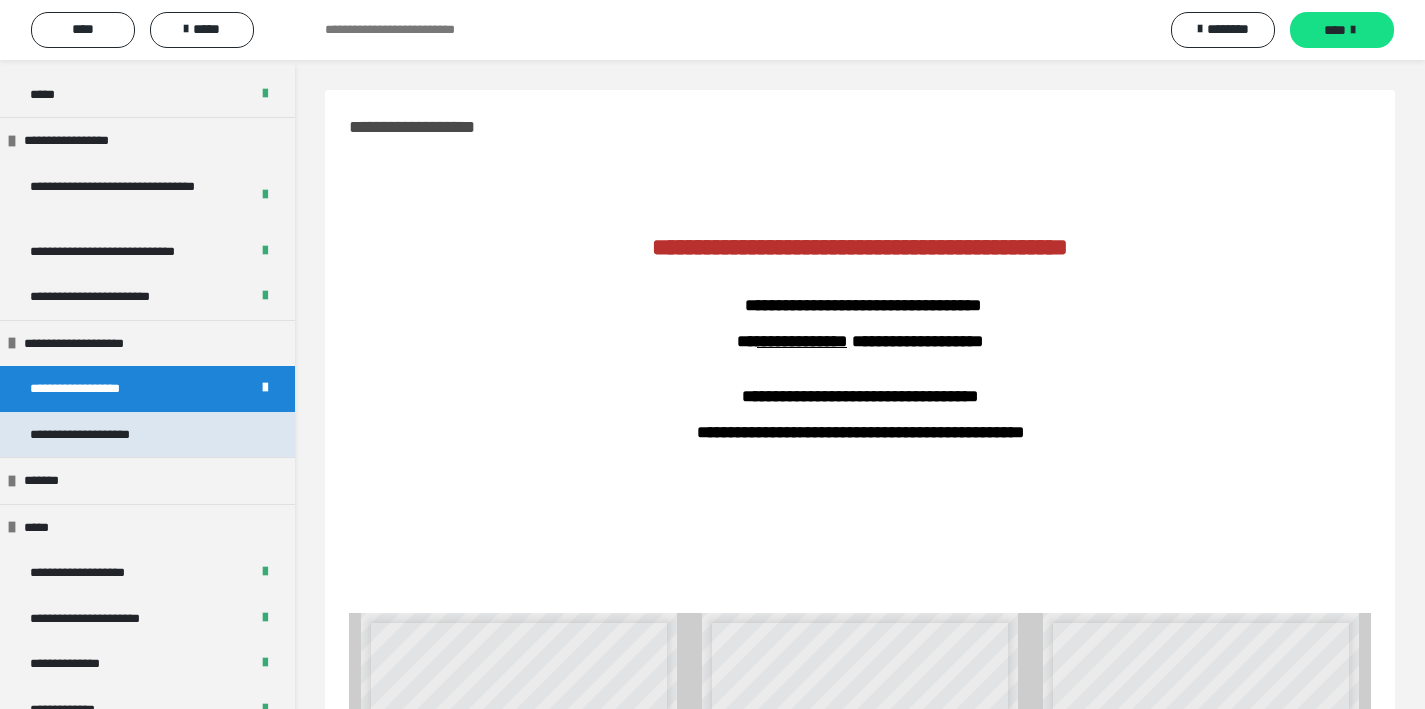 click on "**********" at bounding box center [102, 435] 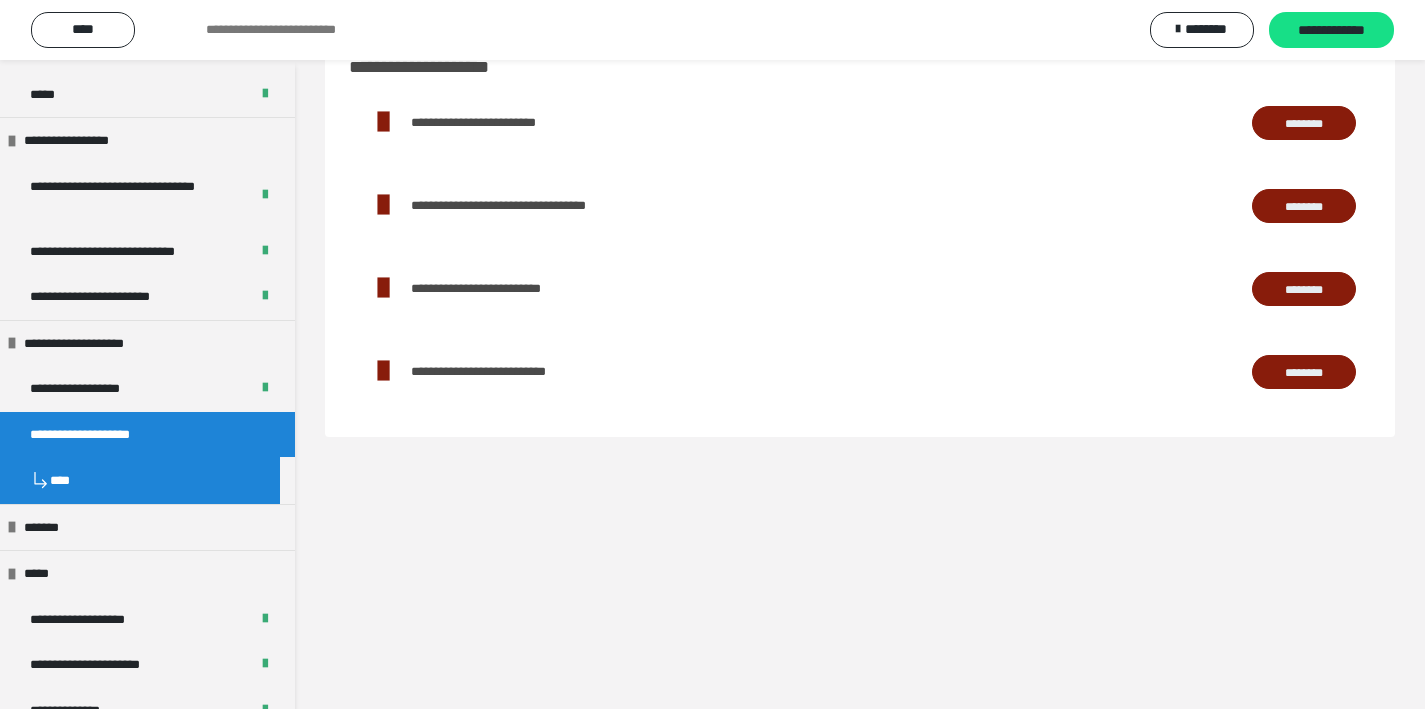 scroll, scrollTop: 0, scrollLeft: 0, axis: both 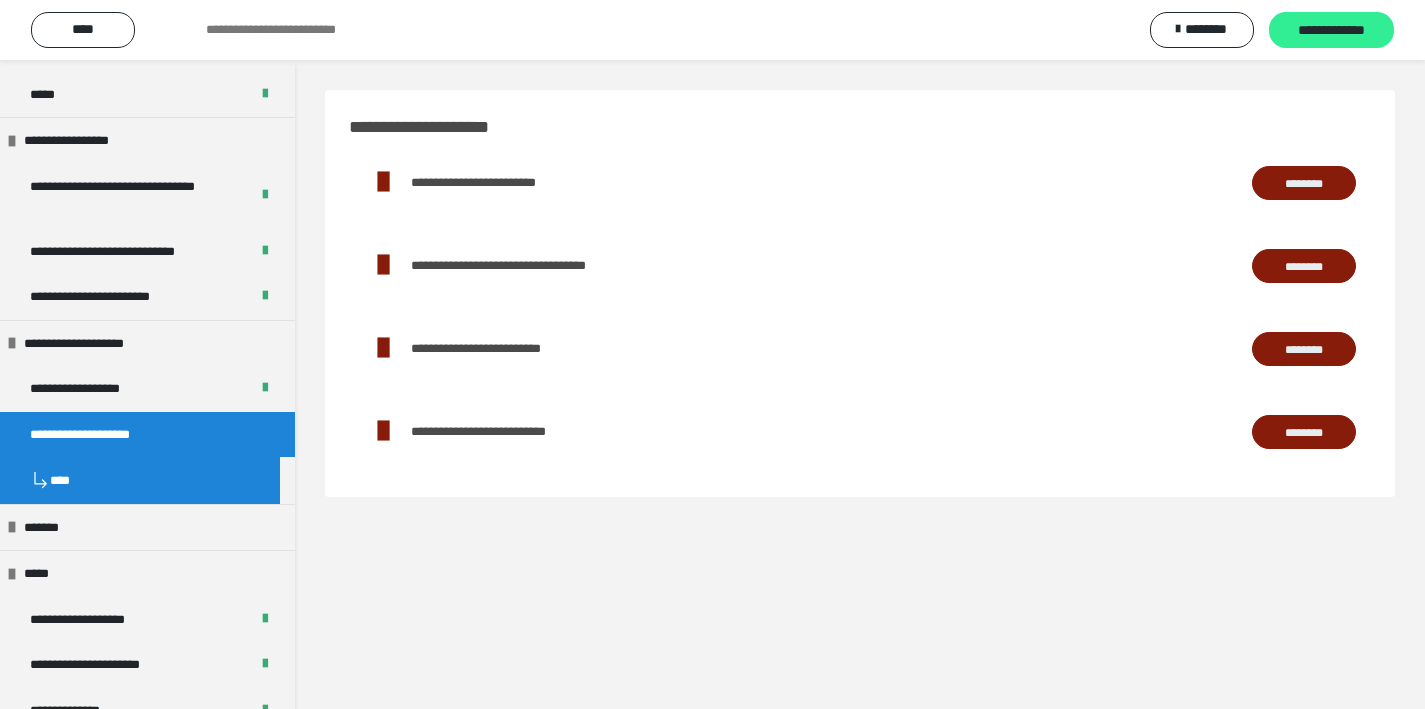 click on "**********" at bounding box center (1331, 31) 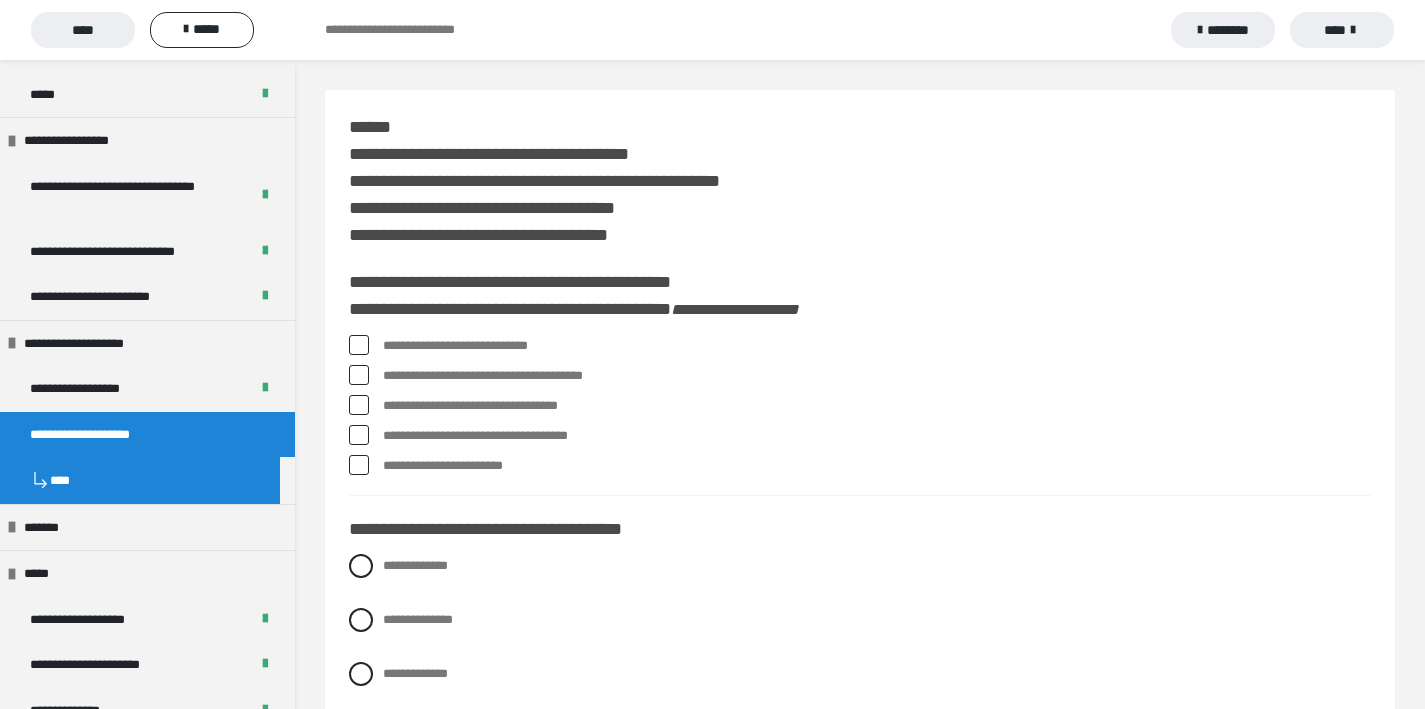 click on "****" at bounding box center [83, 30] 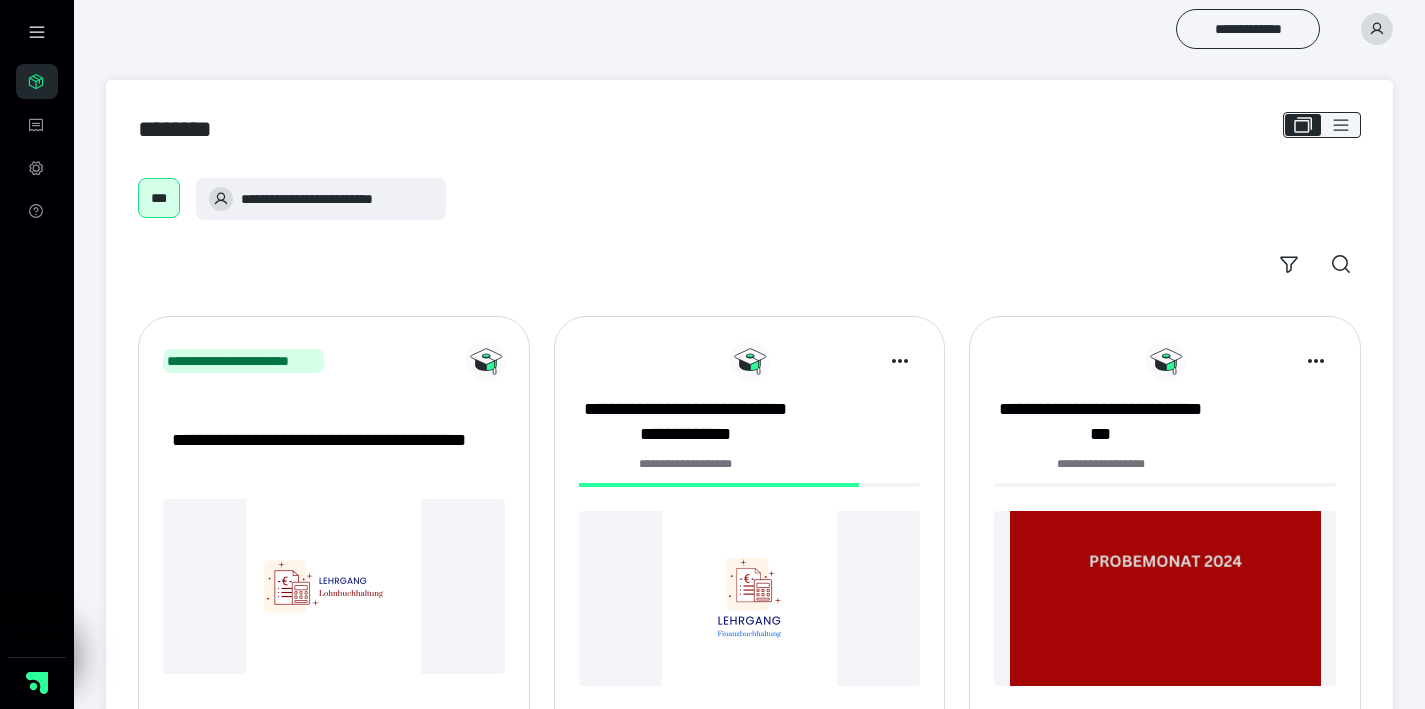 scroll, scrollTop: 0, scrollLeft: 0, axis: both 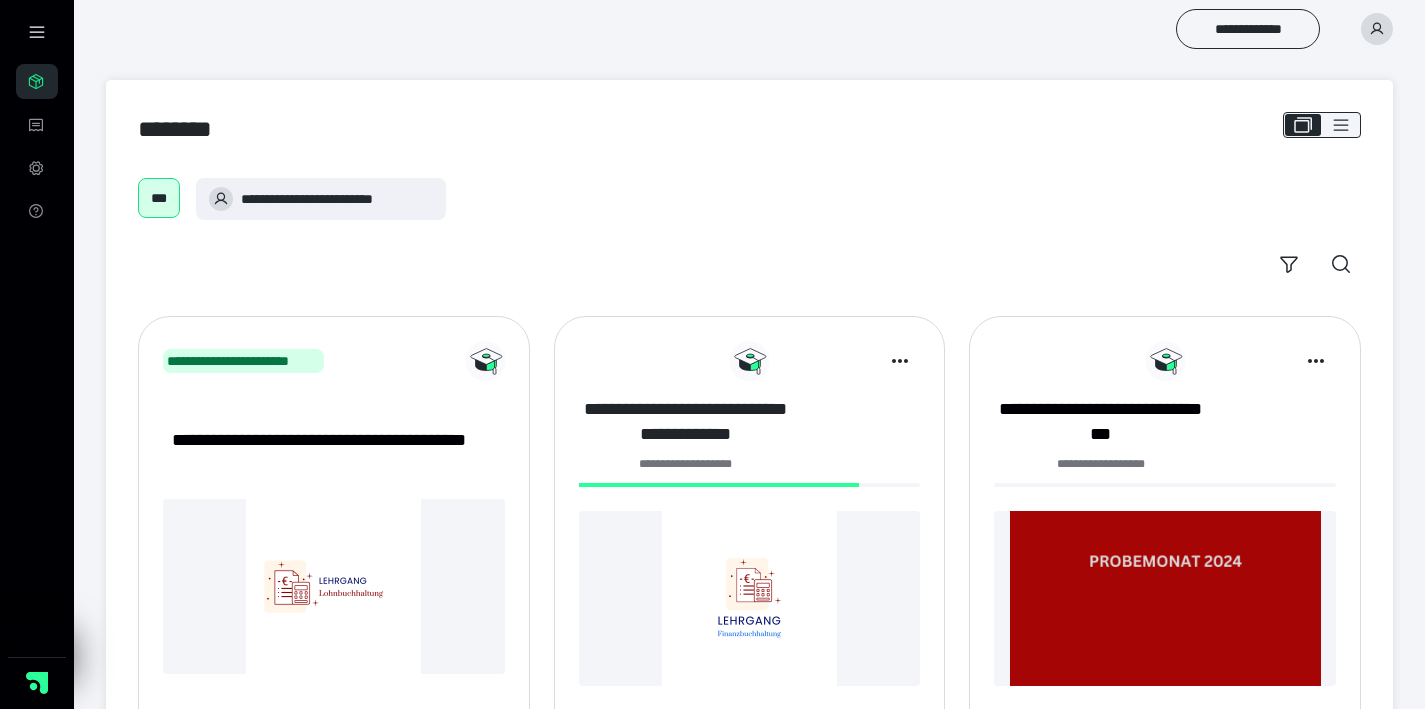 click on "**********" at bounding box center (685, 422) 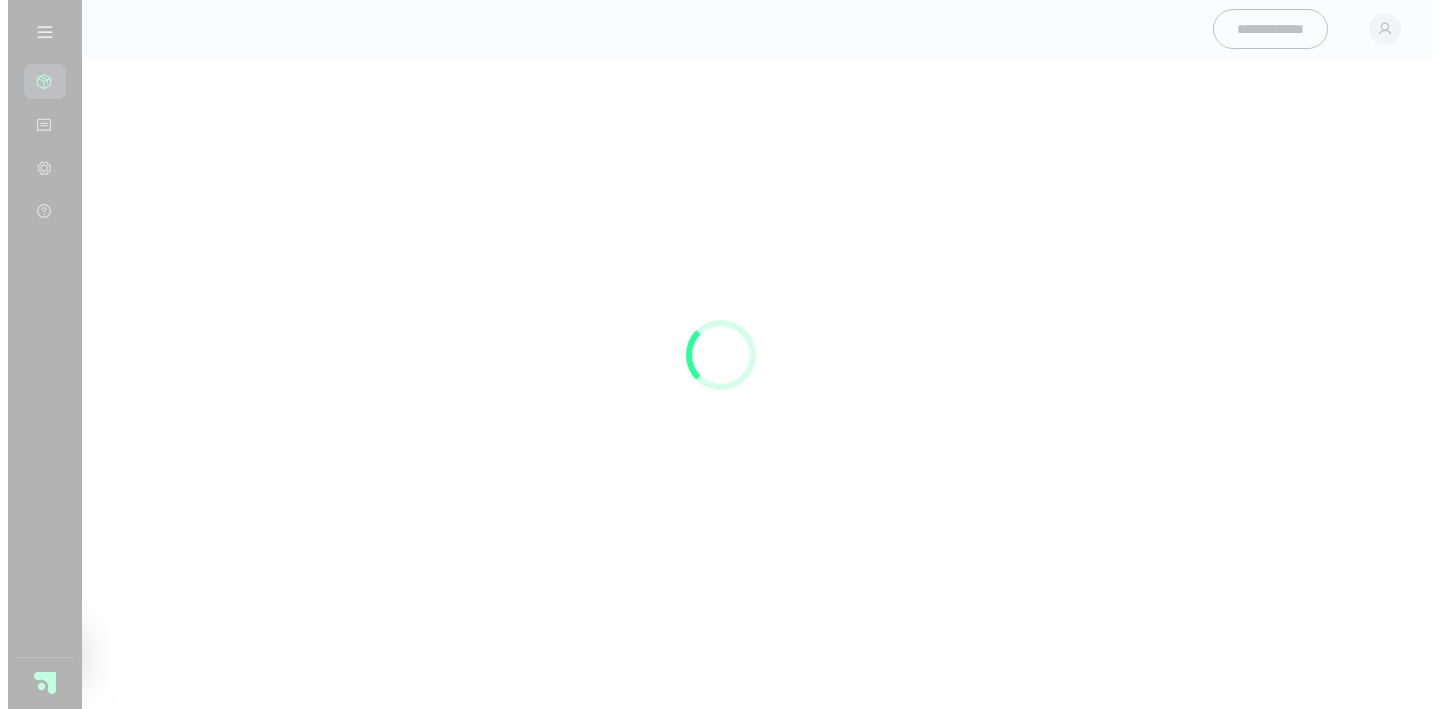 scroll, scrollTop: 0, scrollLeft: 0, axis: both 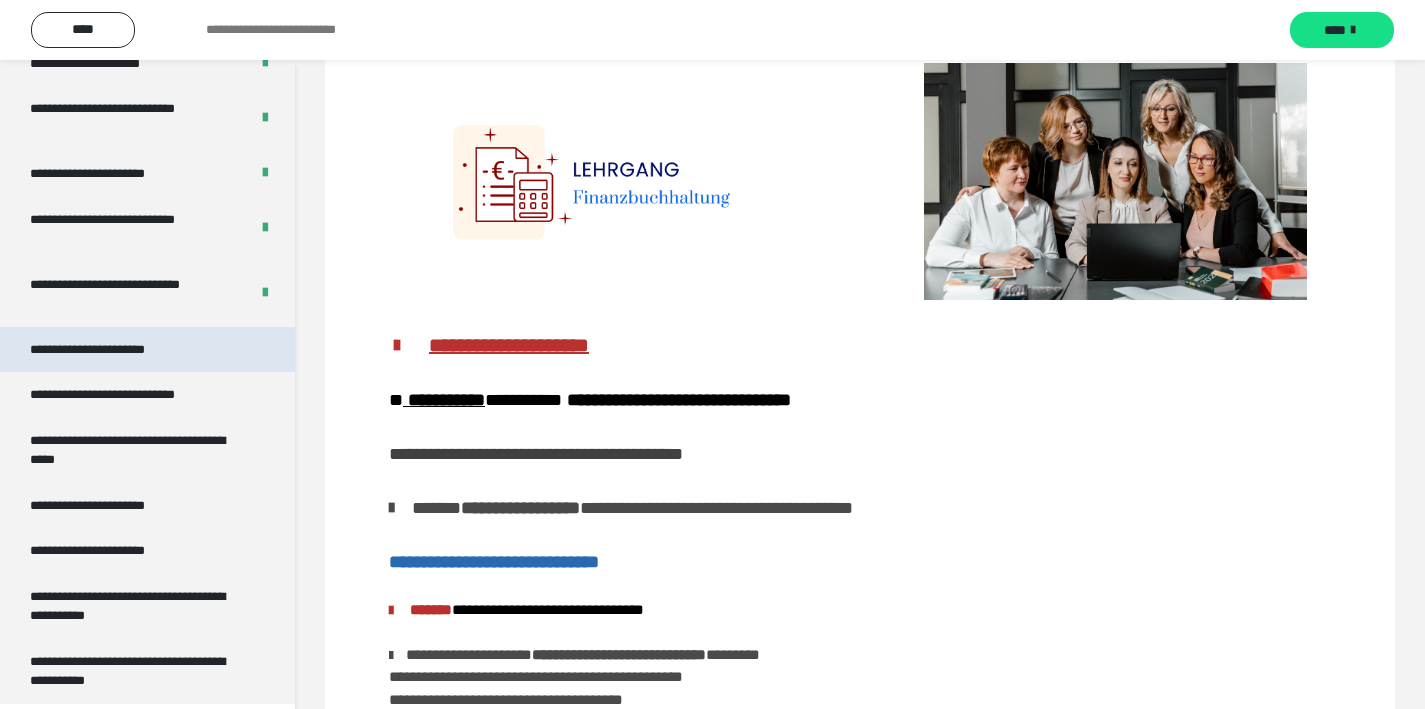 click on "**********" at bounding box center [109, 350] 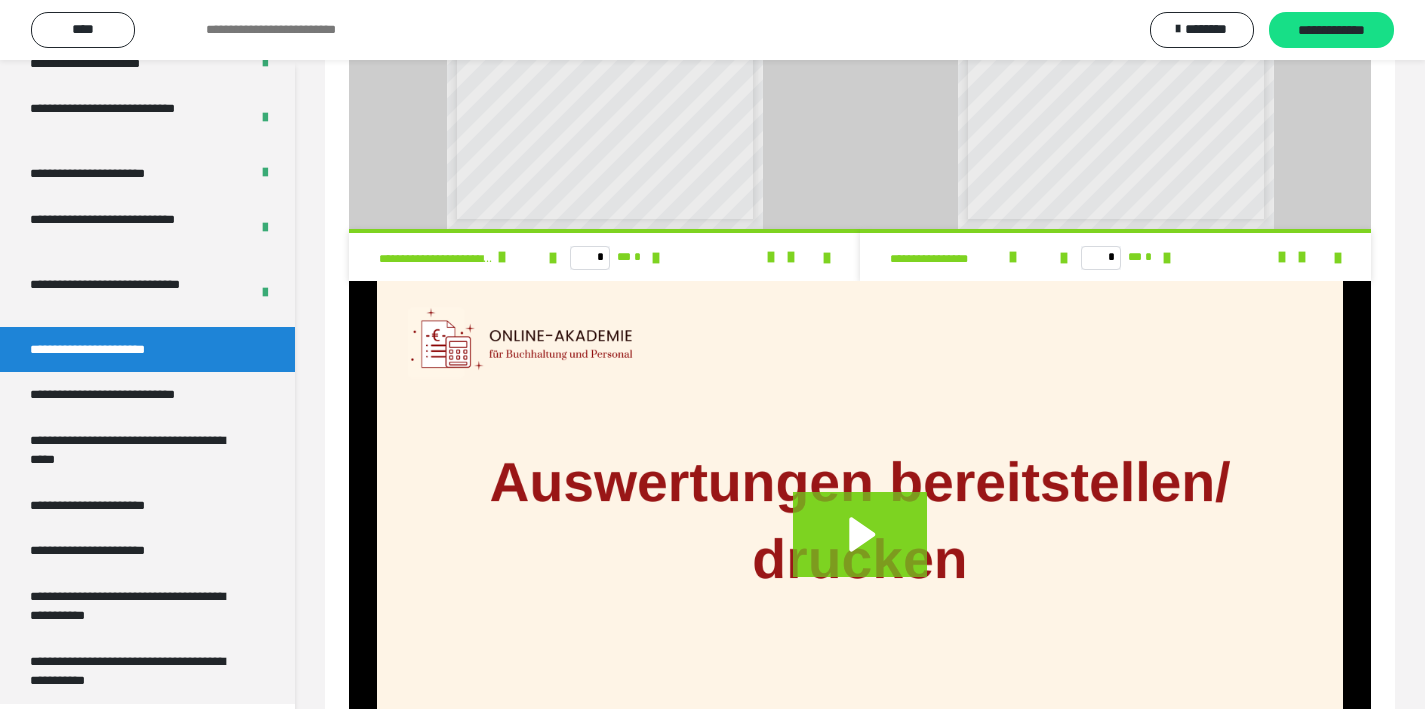 scroll, scrollTop: 1269, scrollLeft: 0, axis: vertical 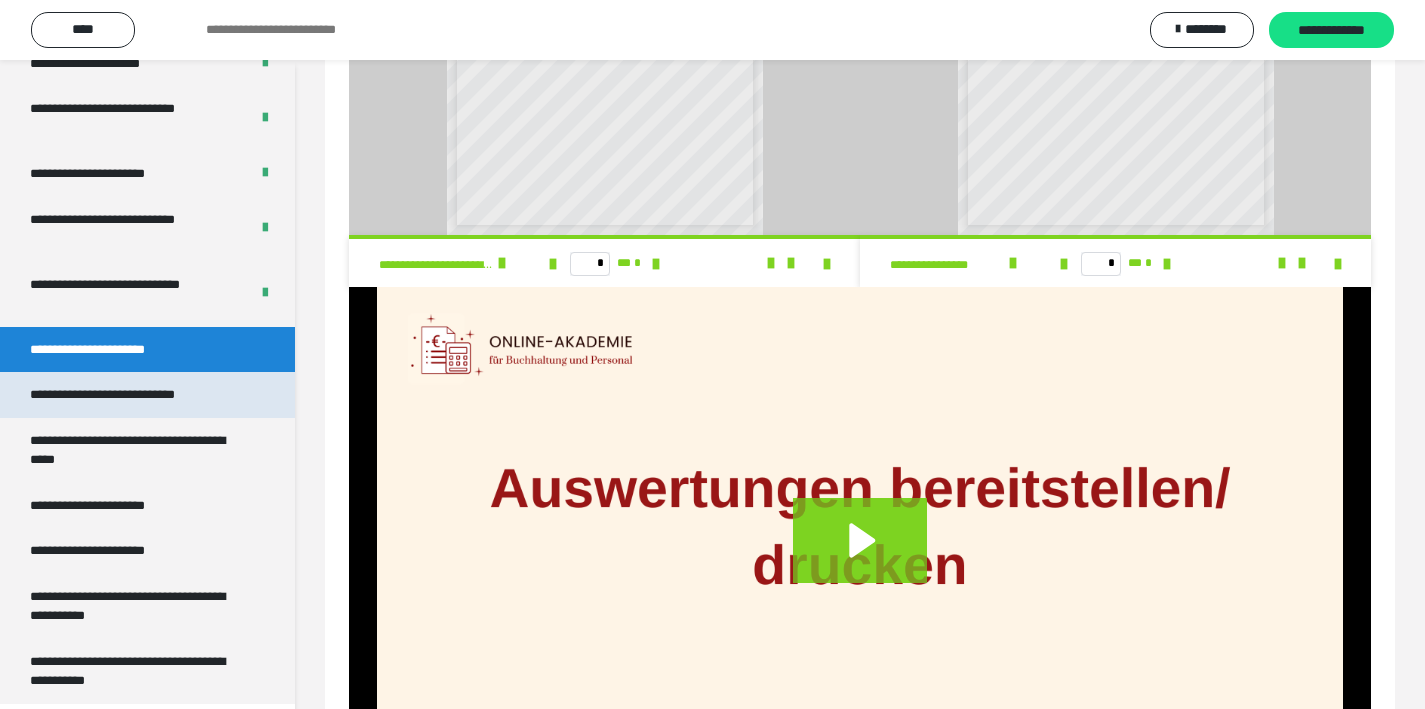 click on "**********" at bounding box center (129, 395) 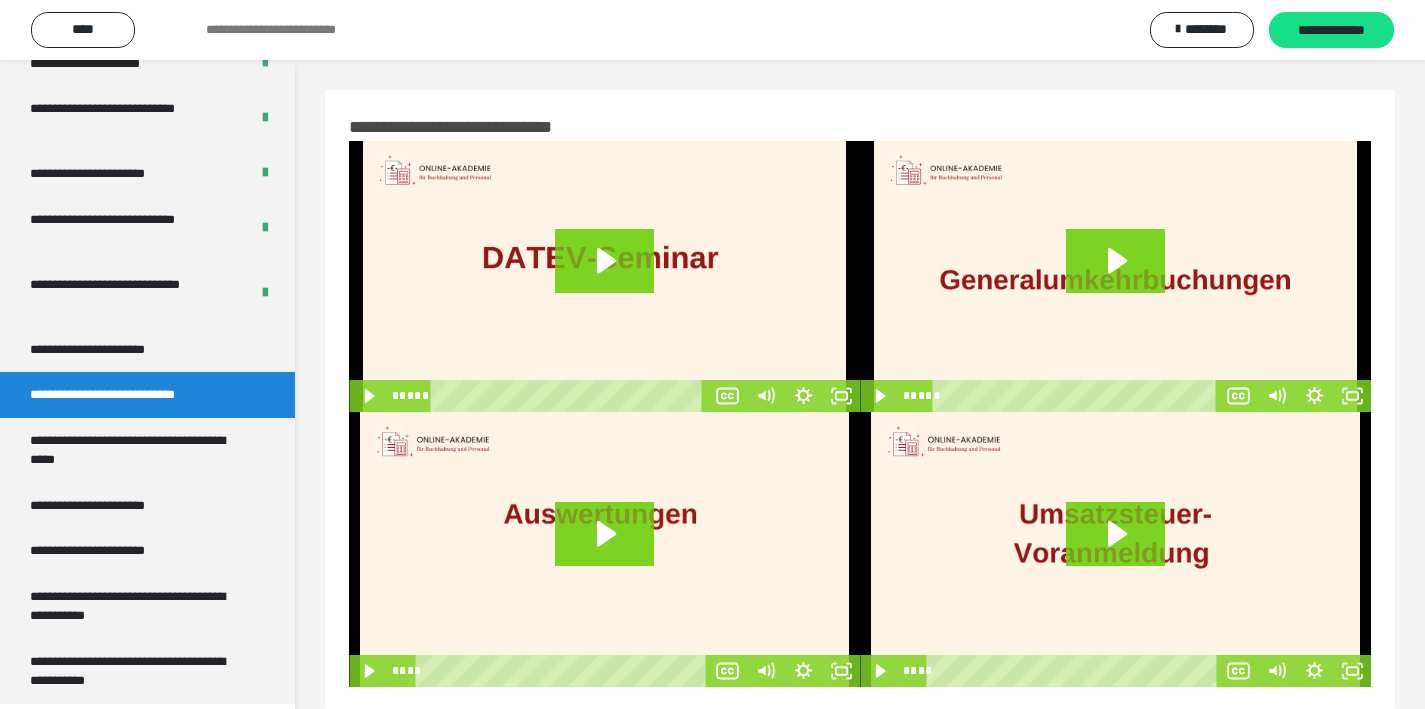 scroll, scrollTop: 60, scrollLeft: 0, axis: vertical 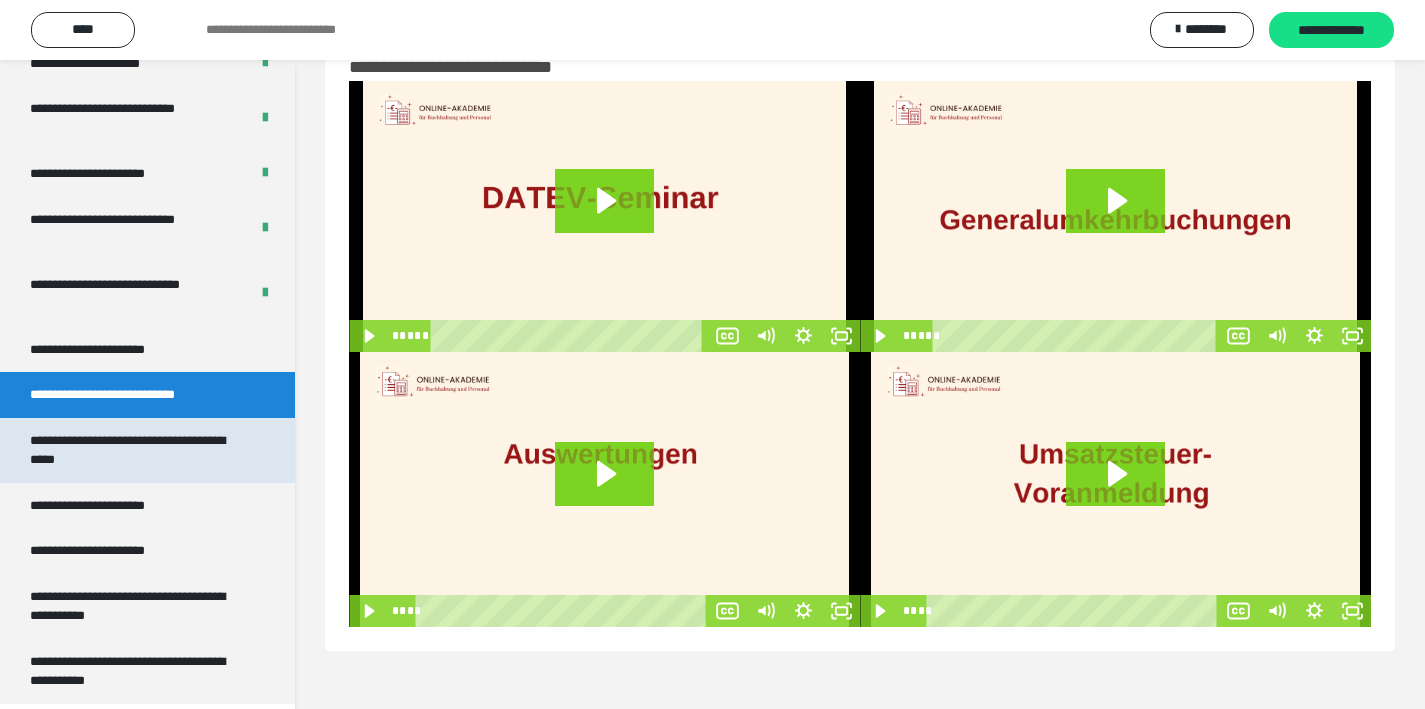 click on "**********" at bounding box center [132, 450] 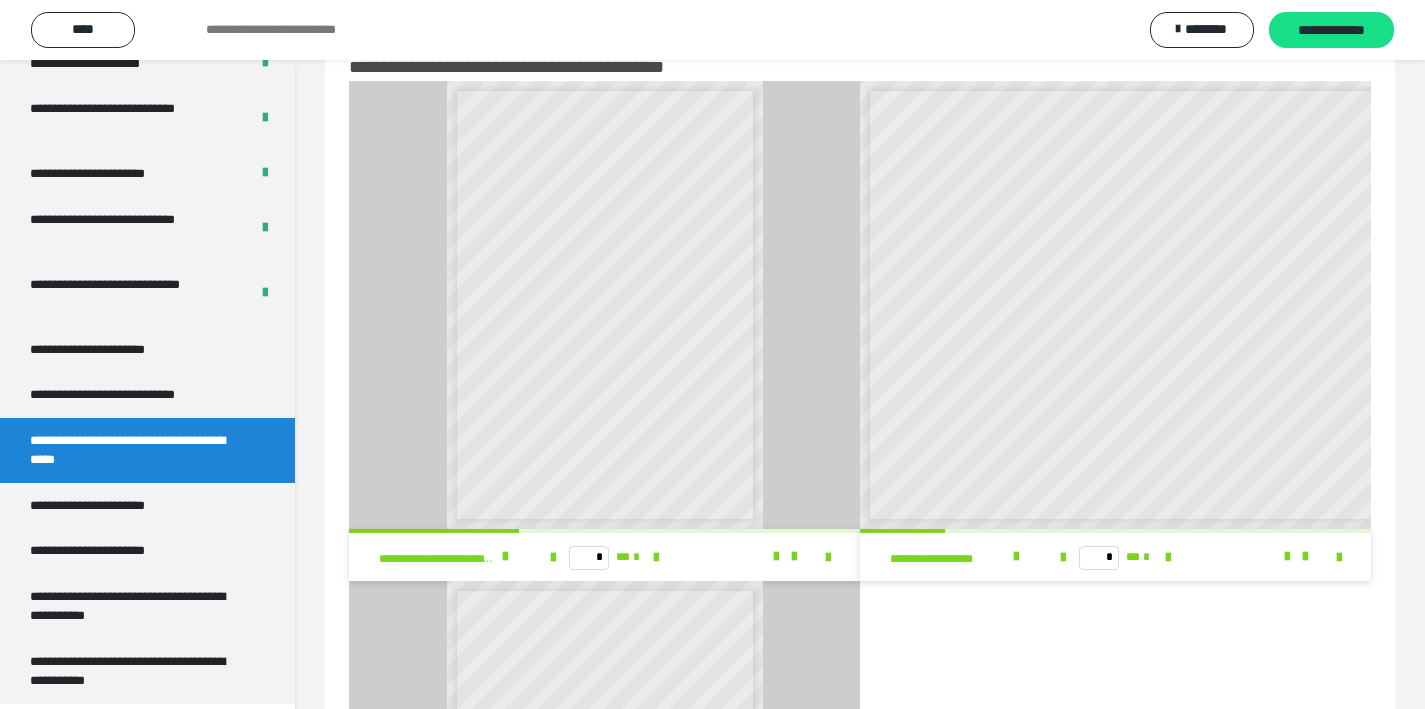 scroll, scrollTop: 8, scrollLeft: 0, axis: vertical 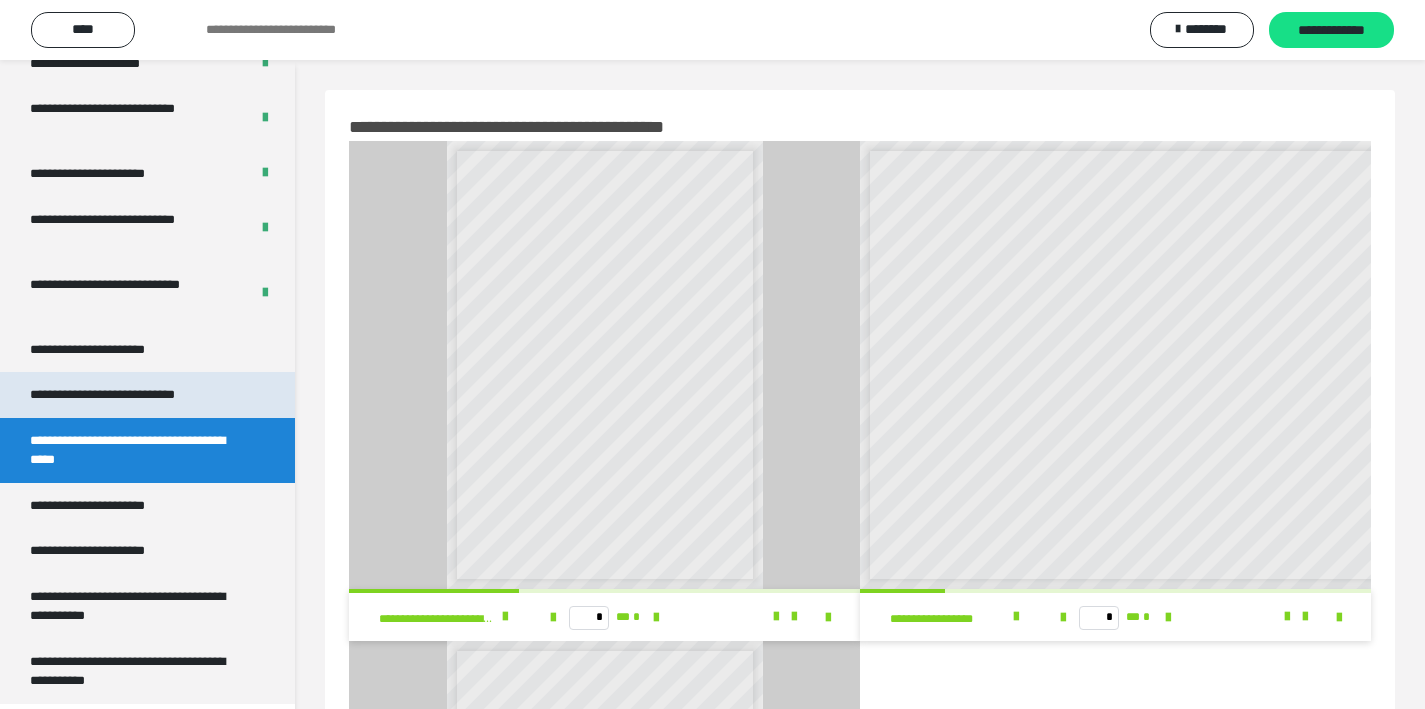 click on "**********" at bounding box center [129, 395] 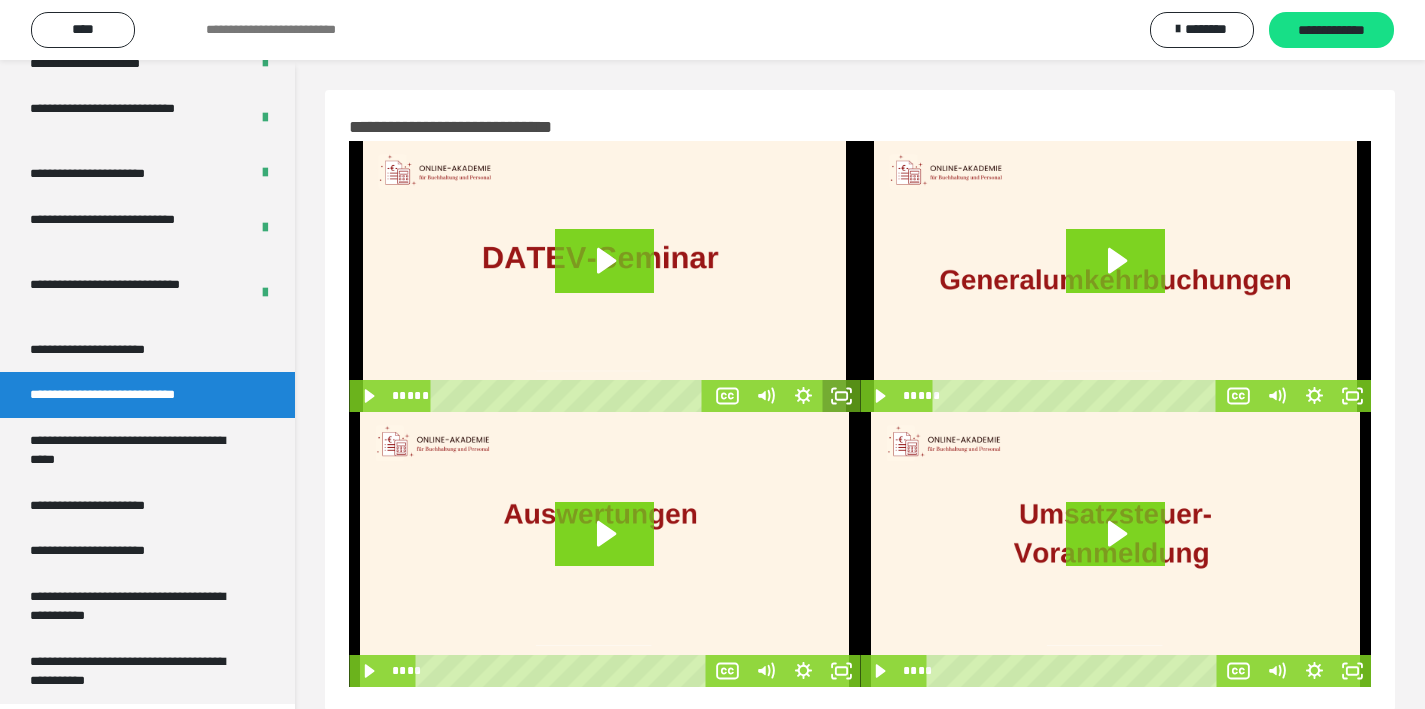 click 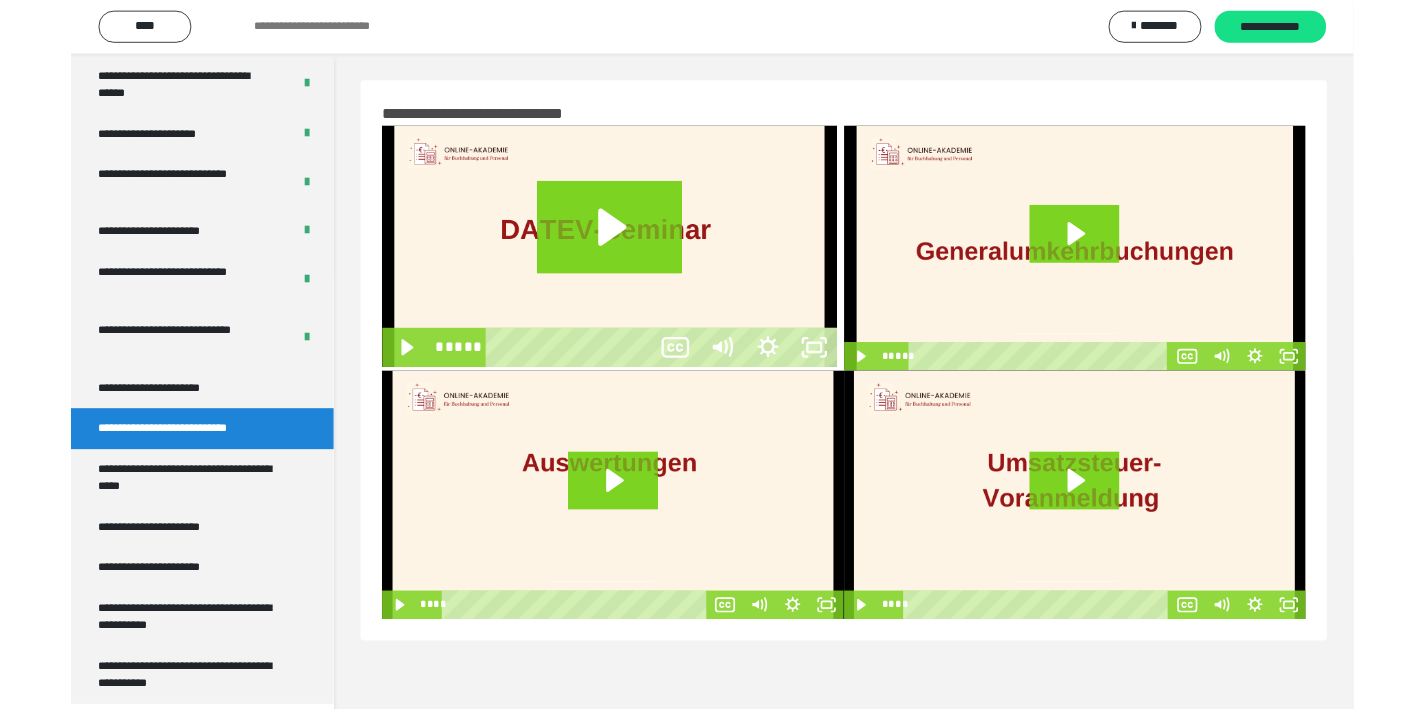 scroll, scrollTop: 3640, scrollLeft: 0, axis: vertical 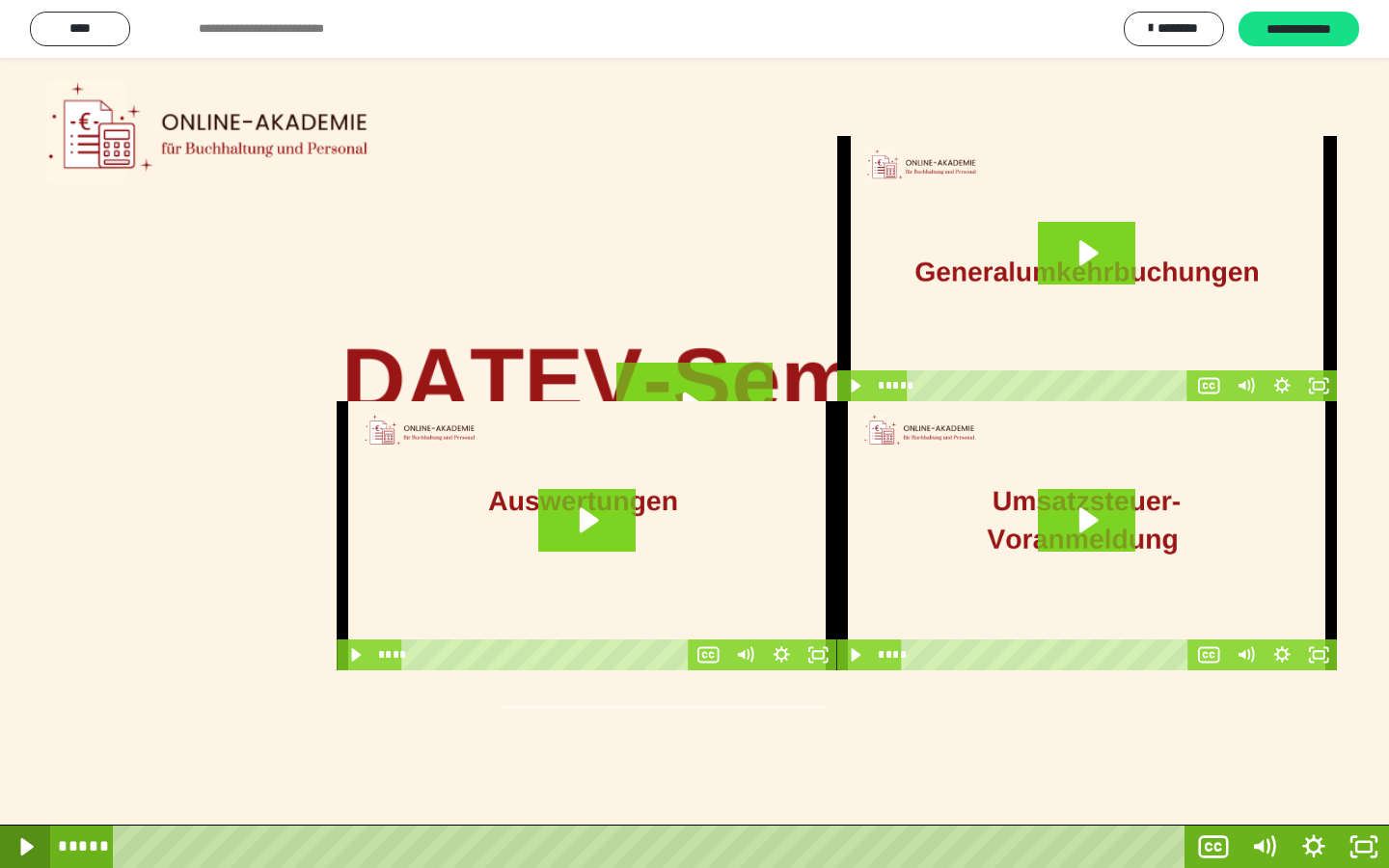 click 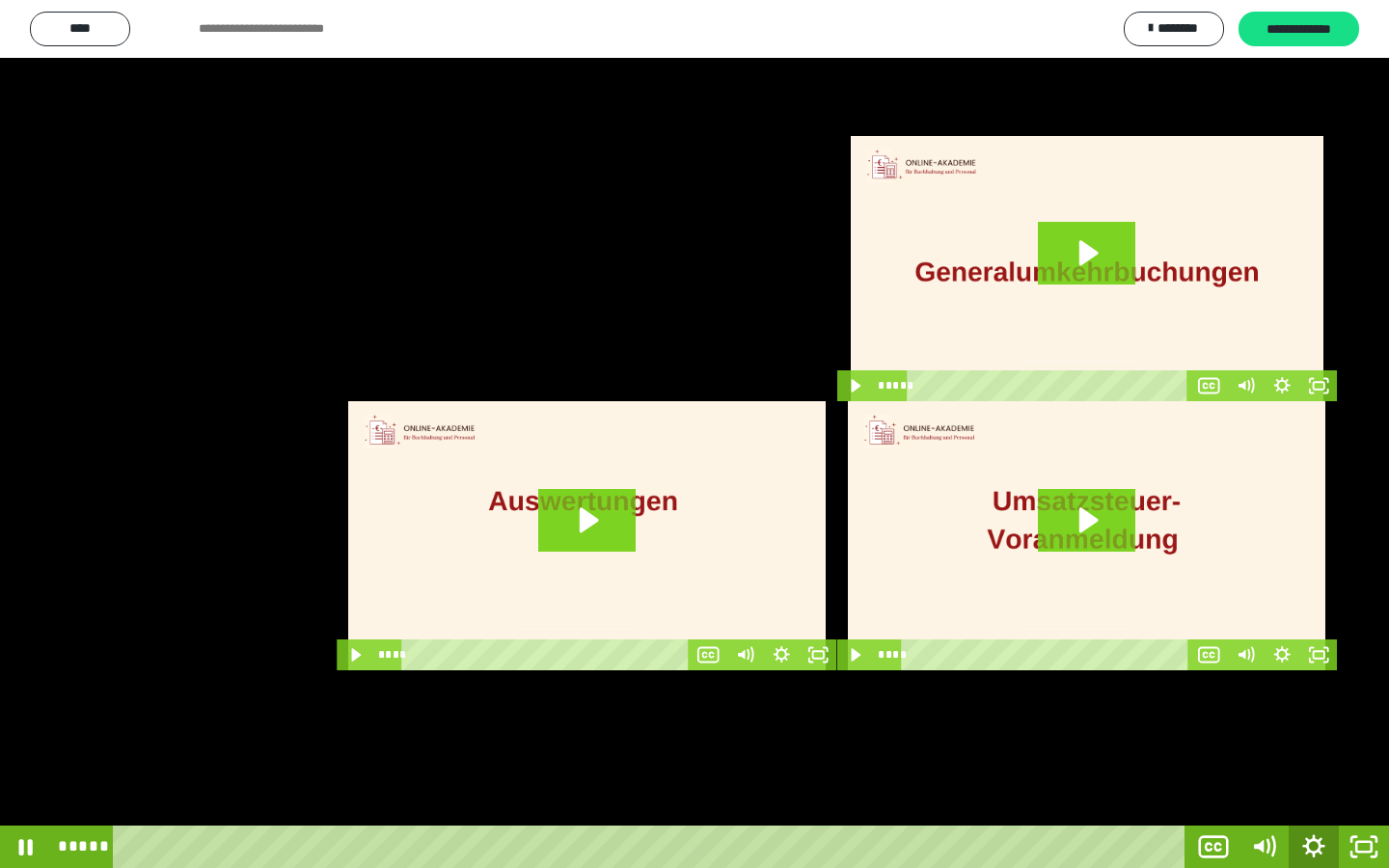 click 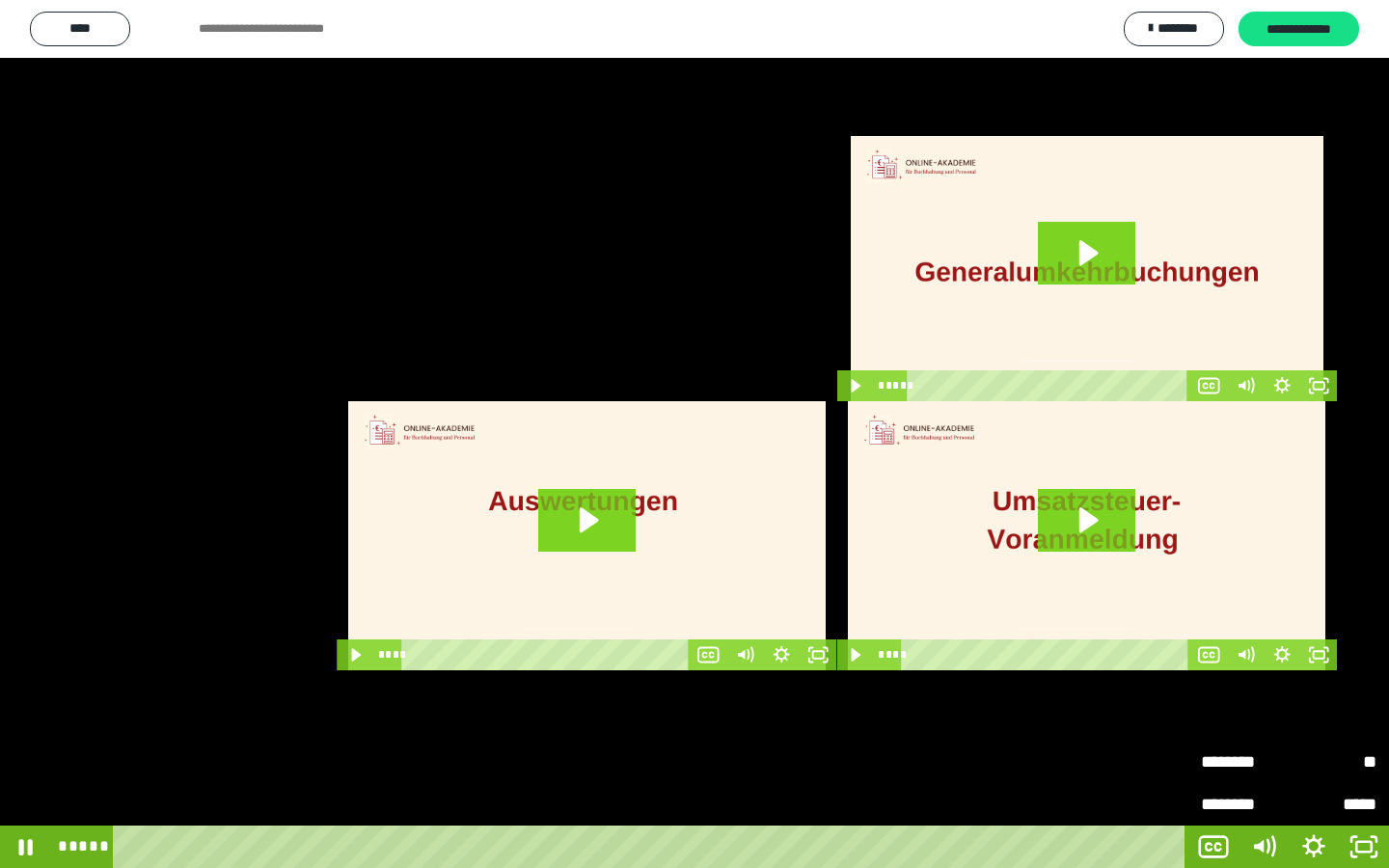 click on "**" at bounding box center (1332, 762) 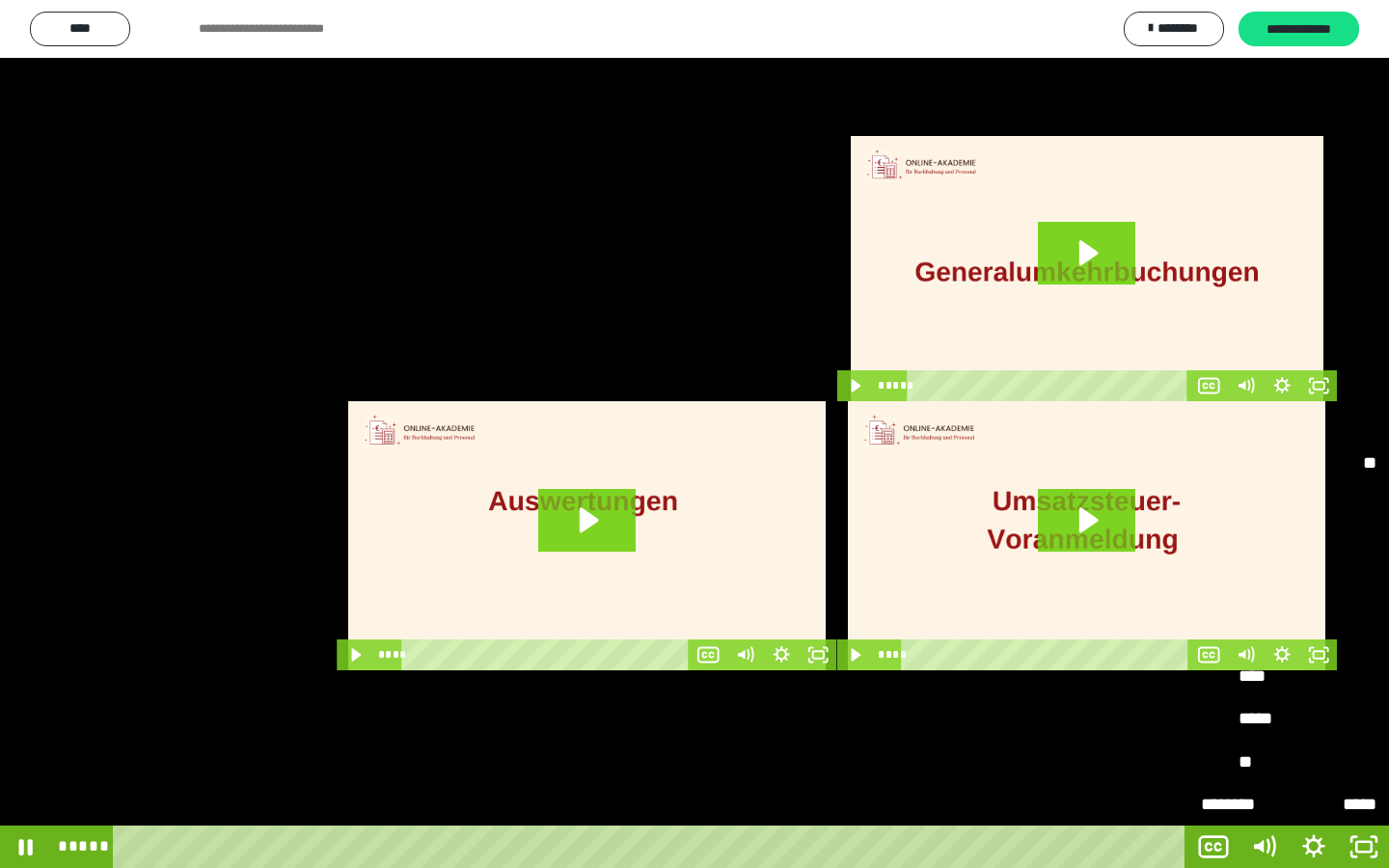 click on "****" at bounding box center [1289, 677] 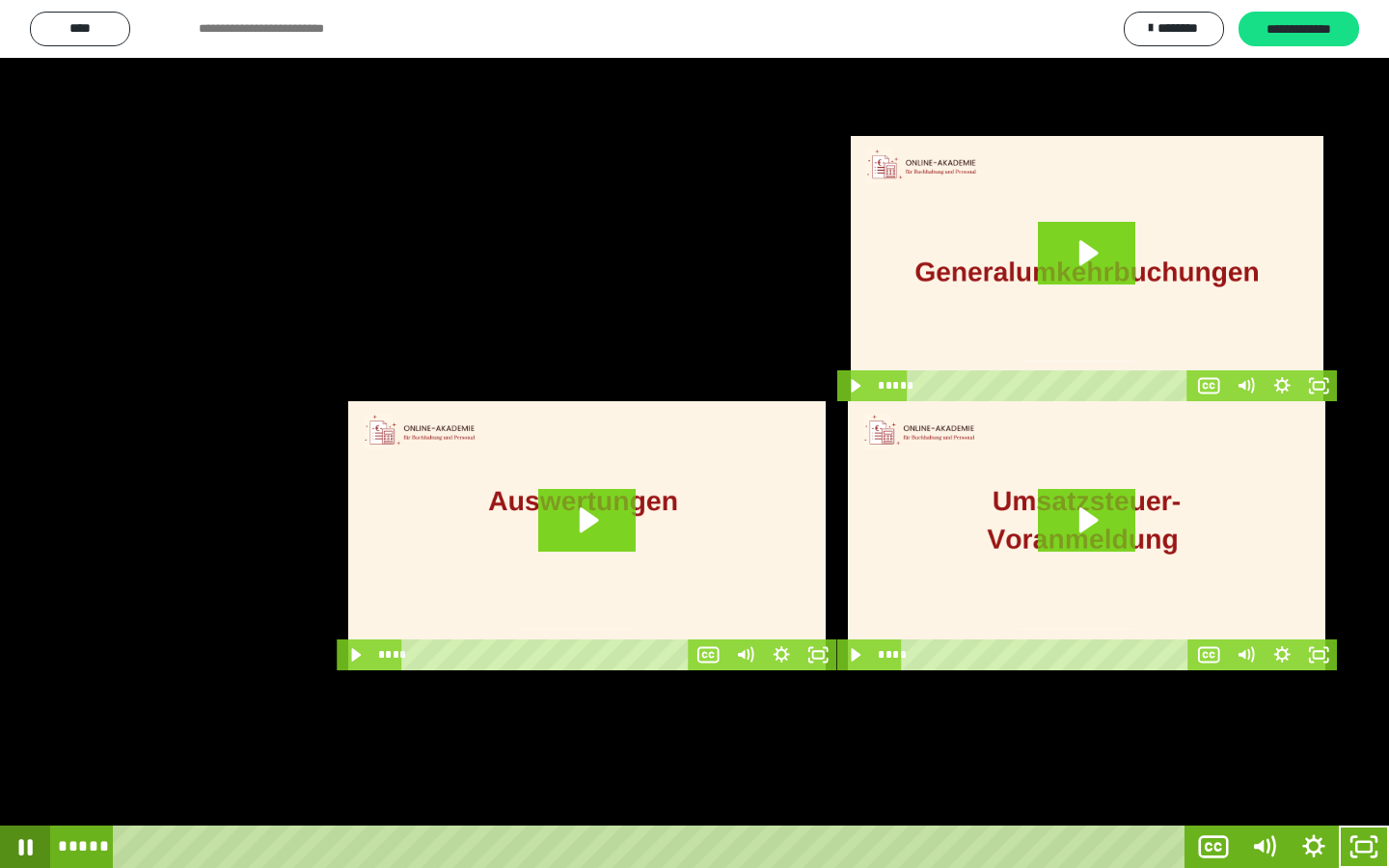 click 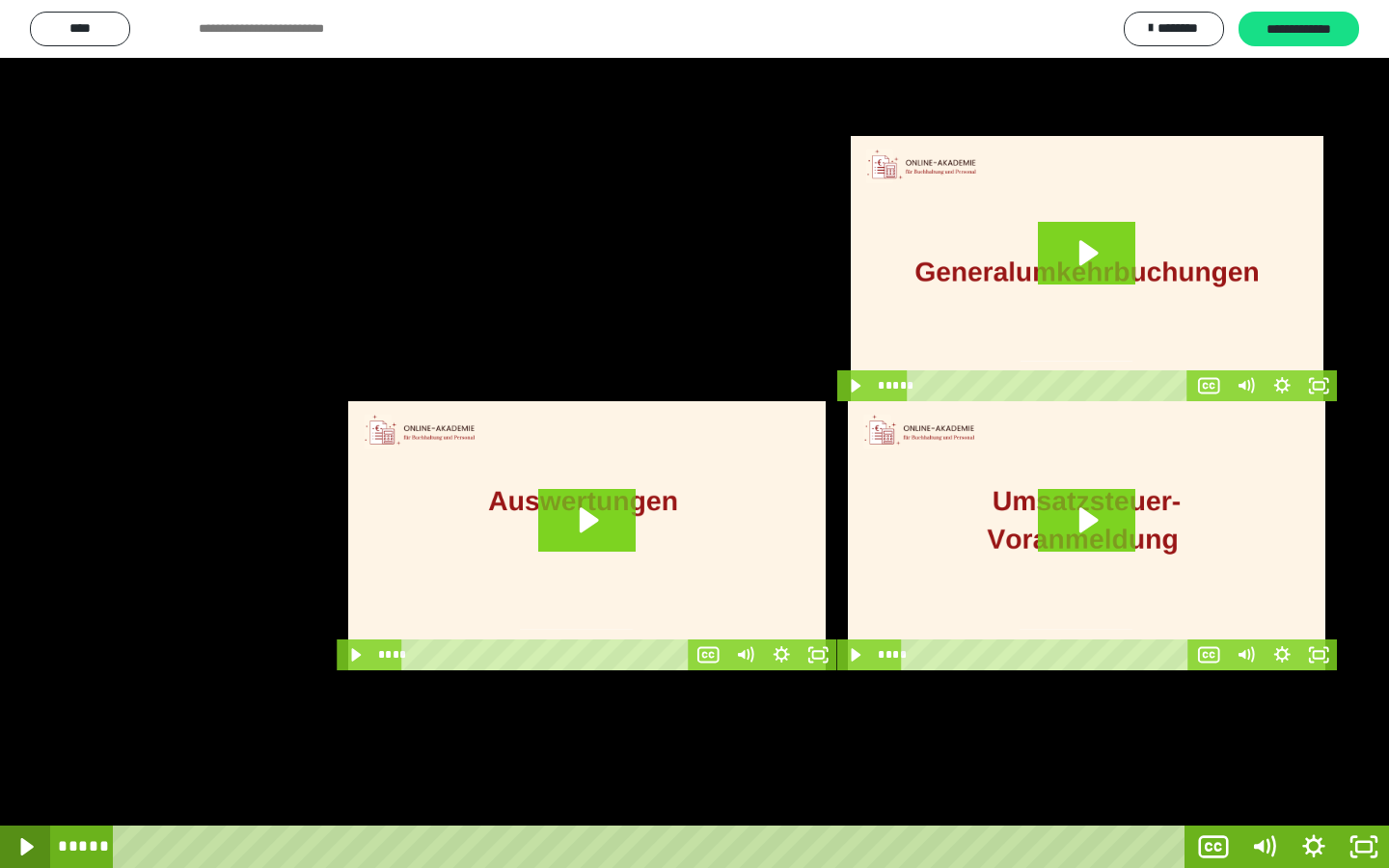 click 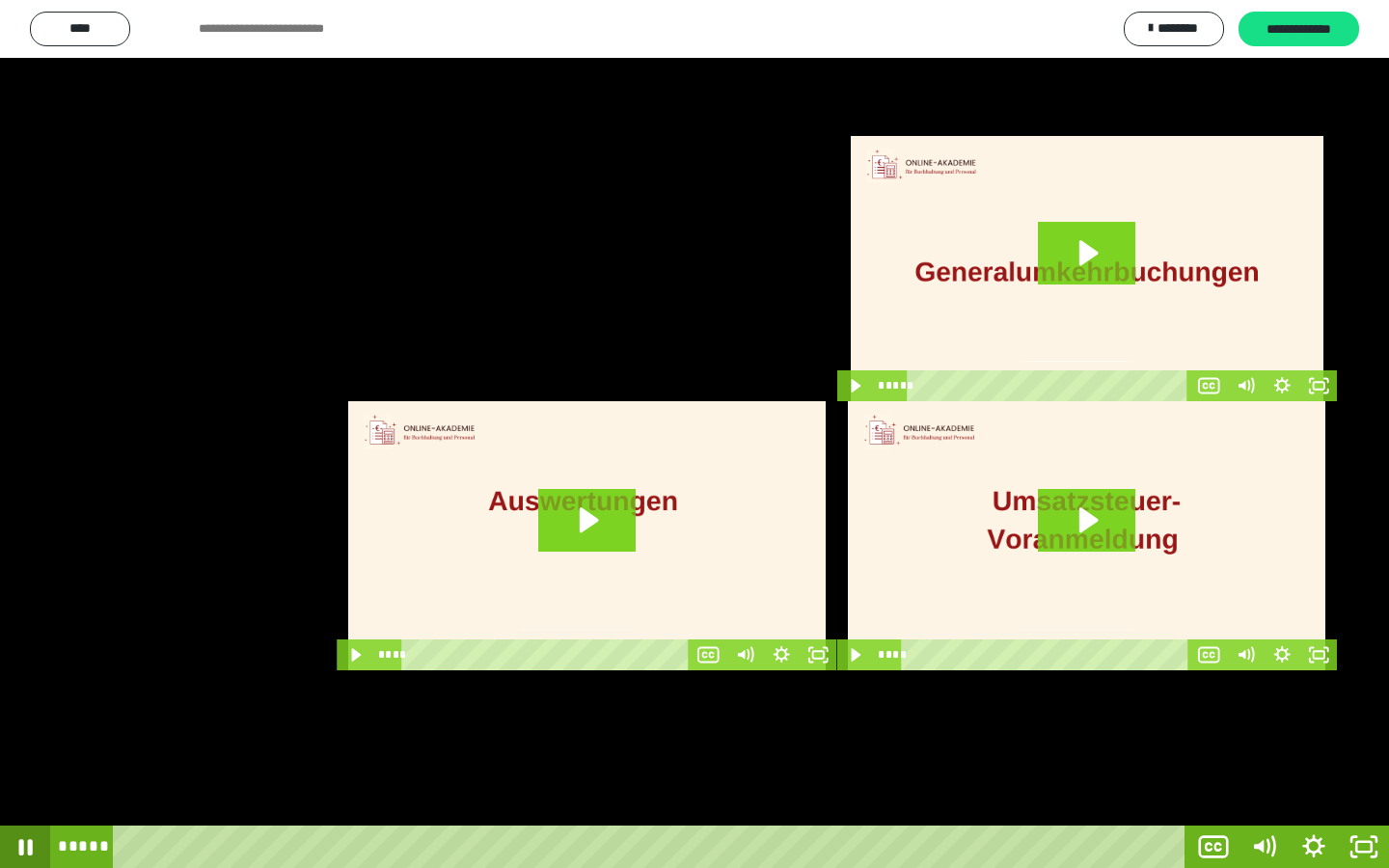 click 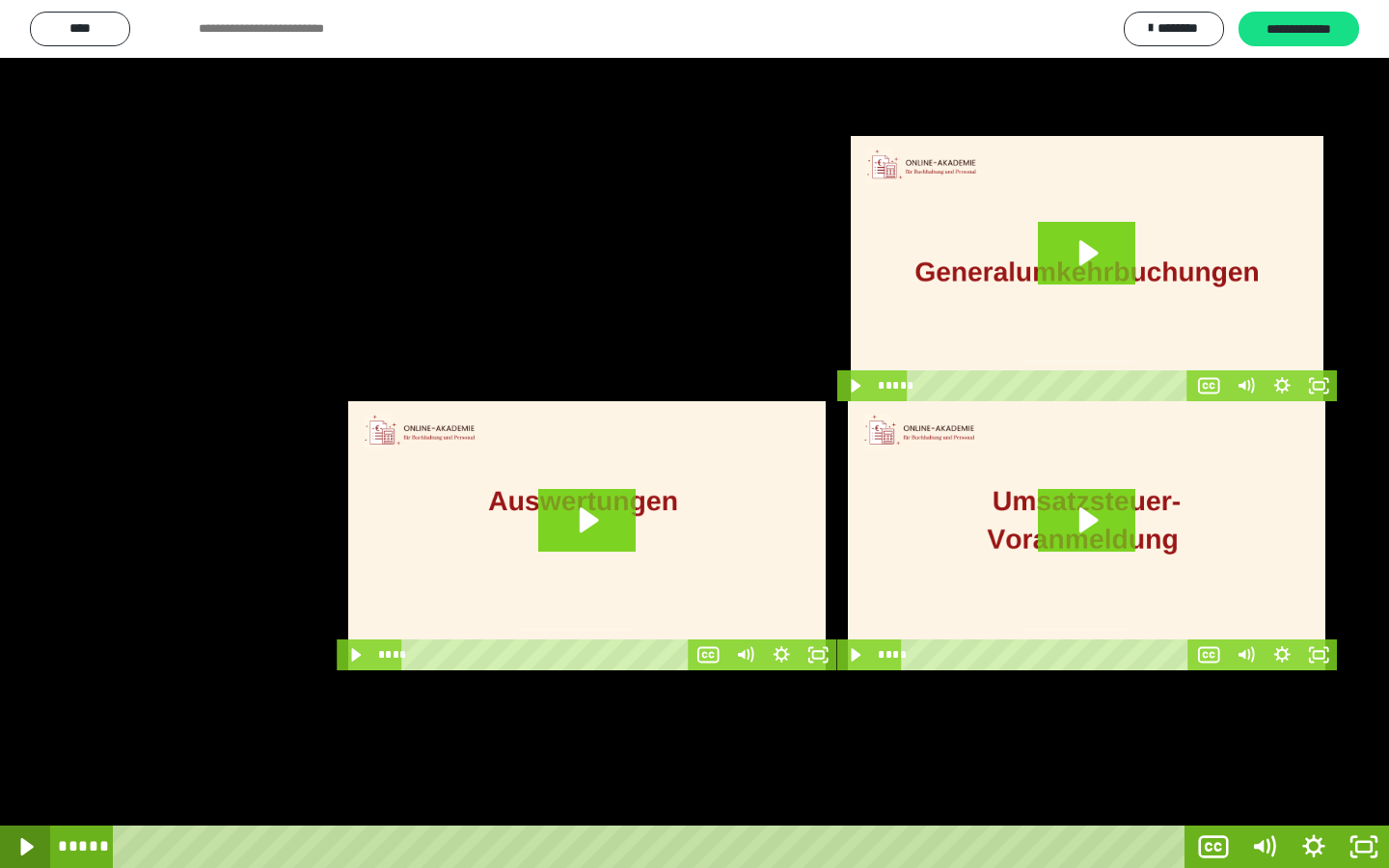 click 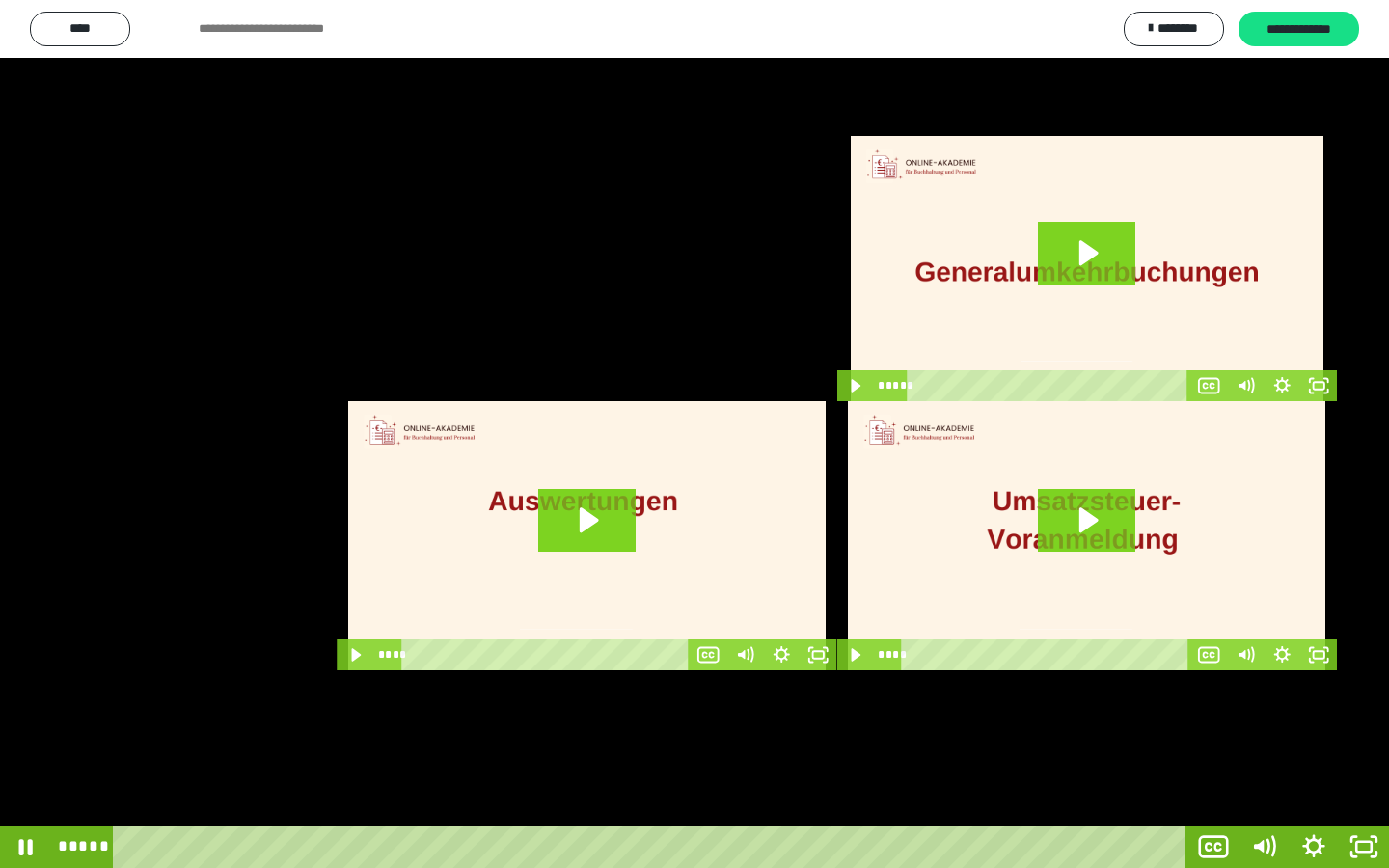 click at bounding box center [694, 434] 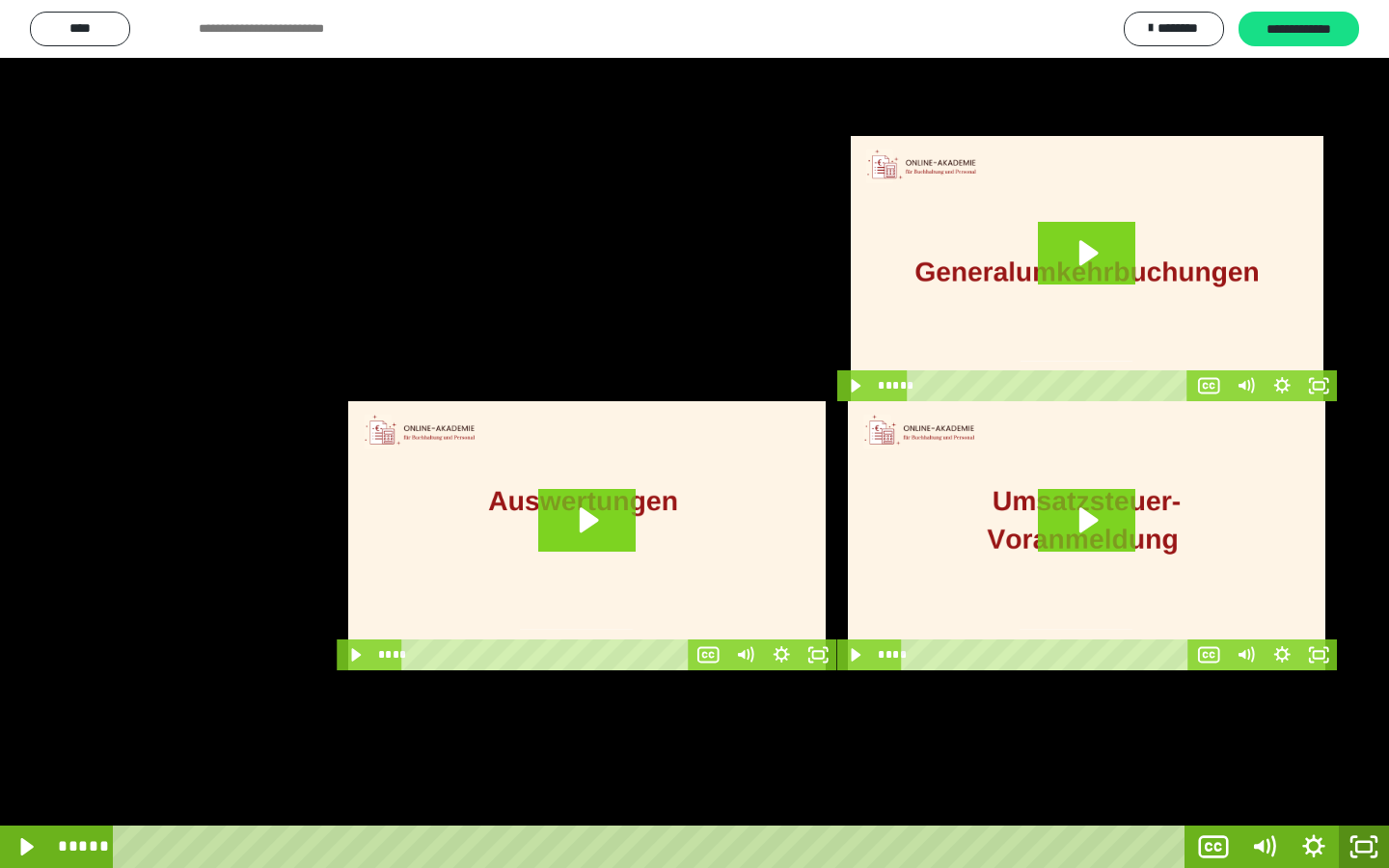 click 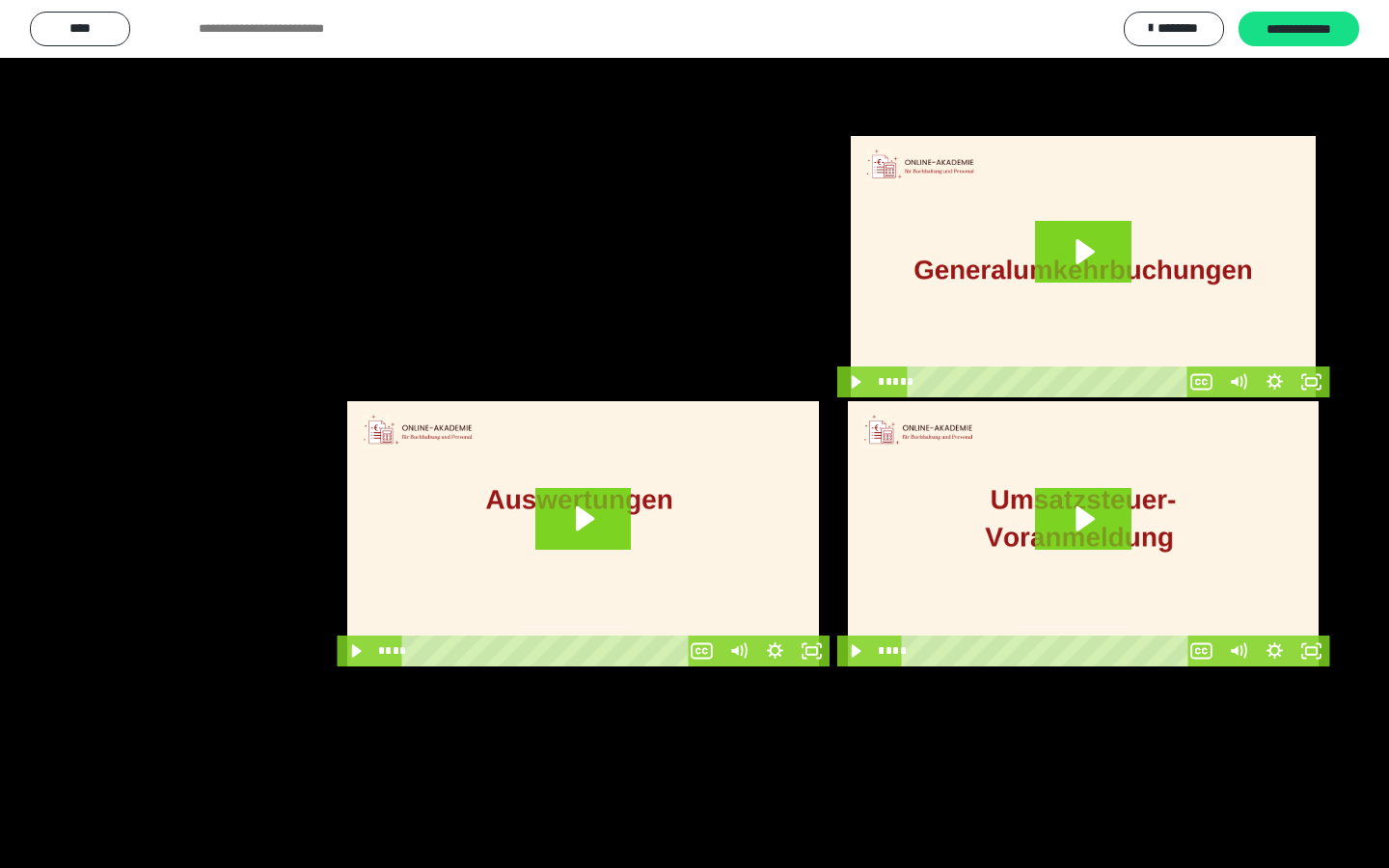 scroll, scrollTop: 3695, scrollLeft: 0, axis: vertical 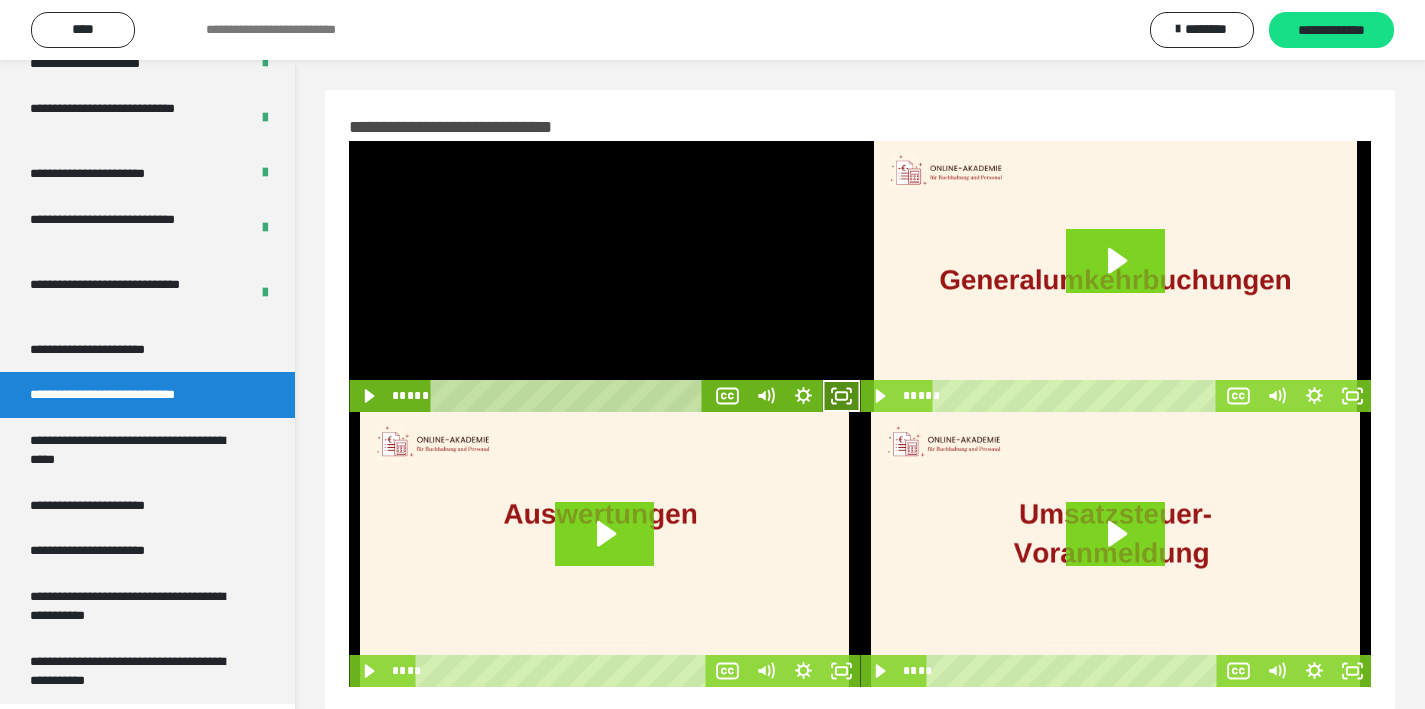 click 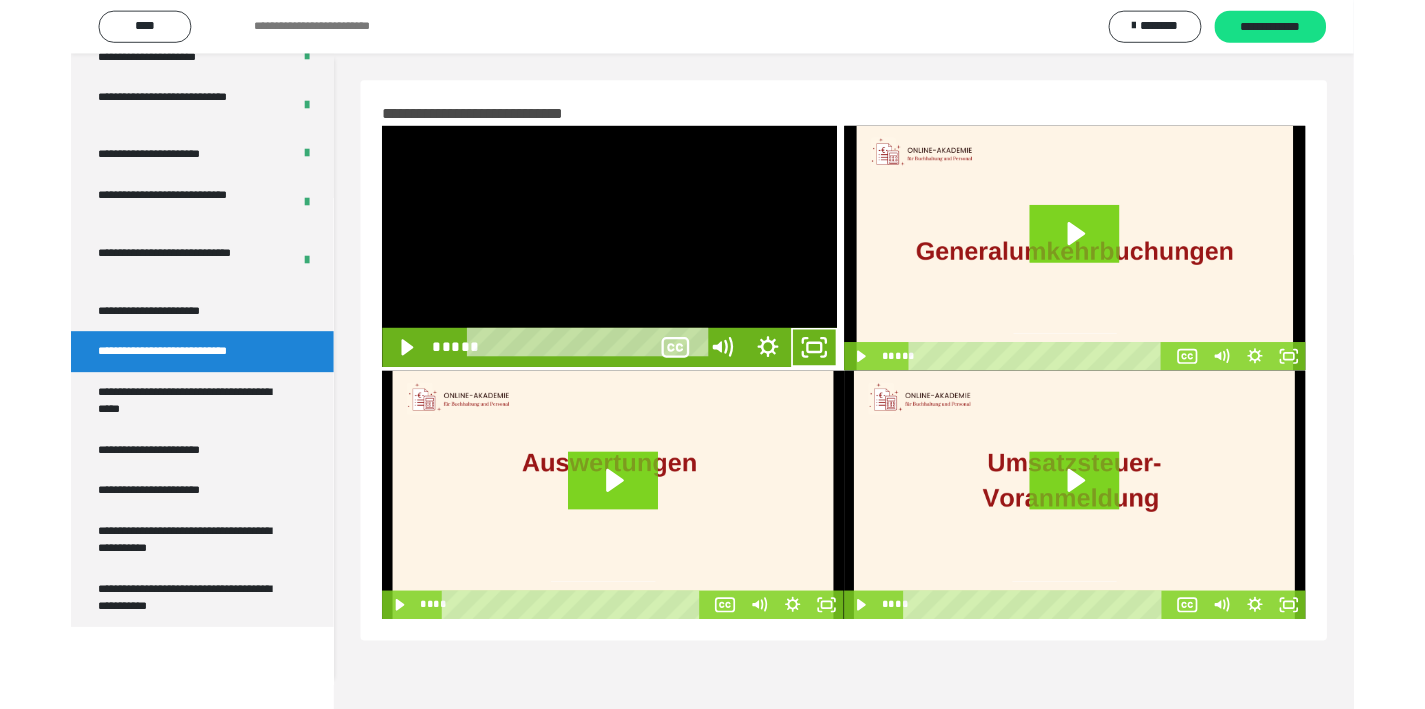 scroll, scrollTop: 3640, scrollLeft: 0, axis: vertical 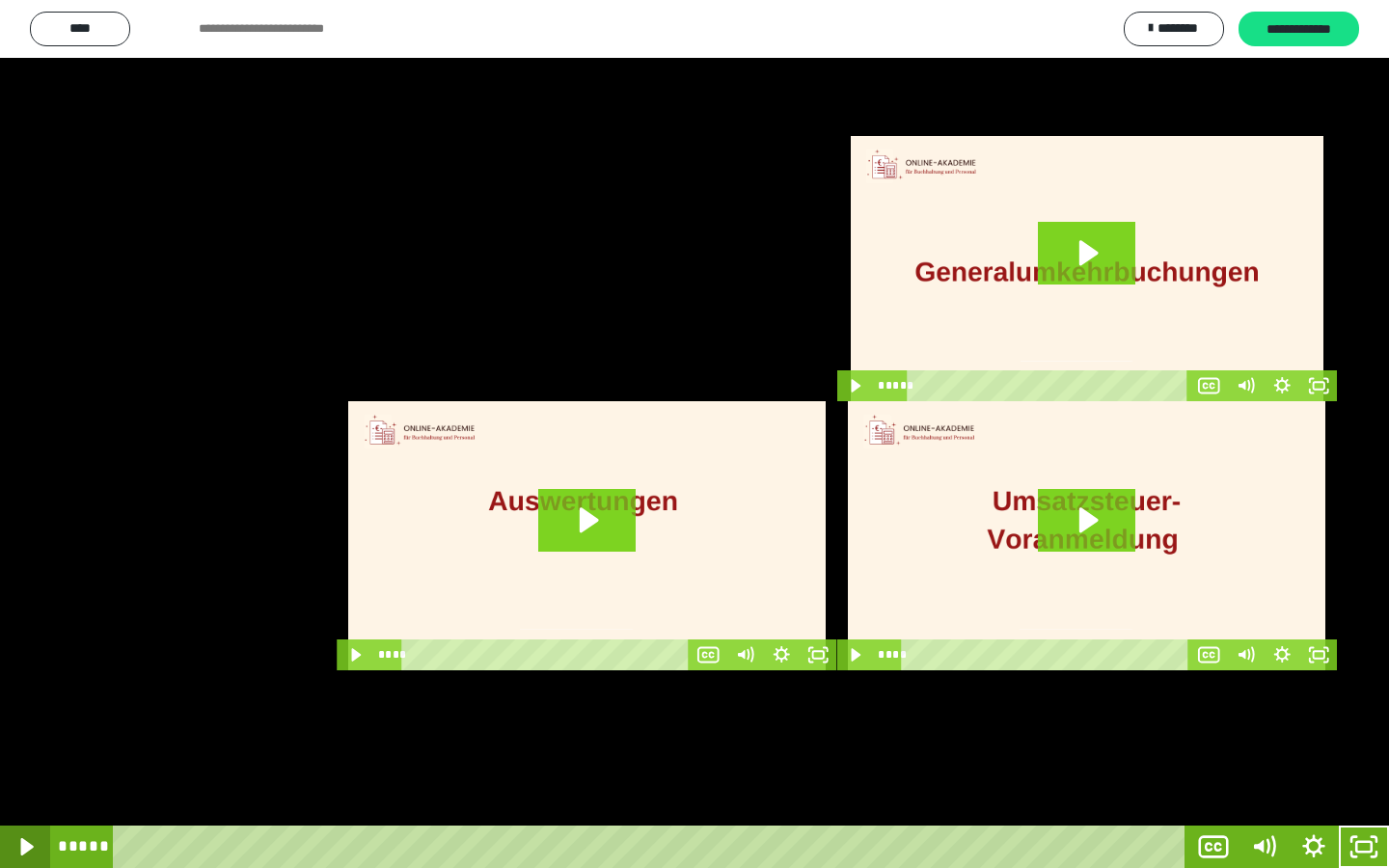 click 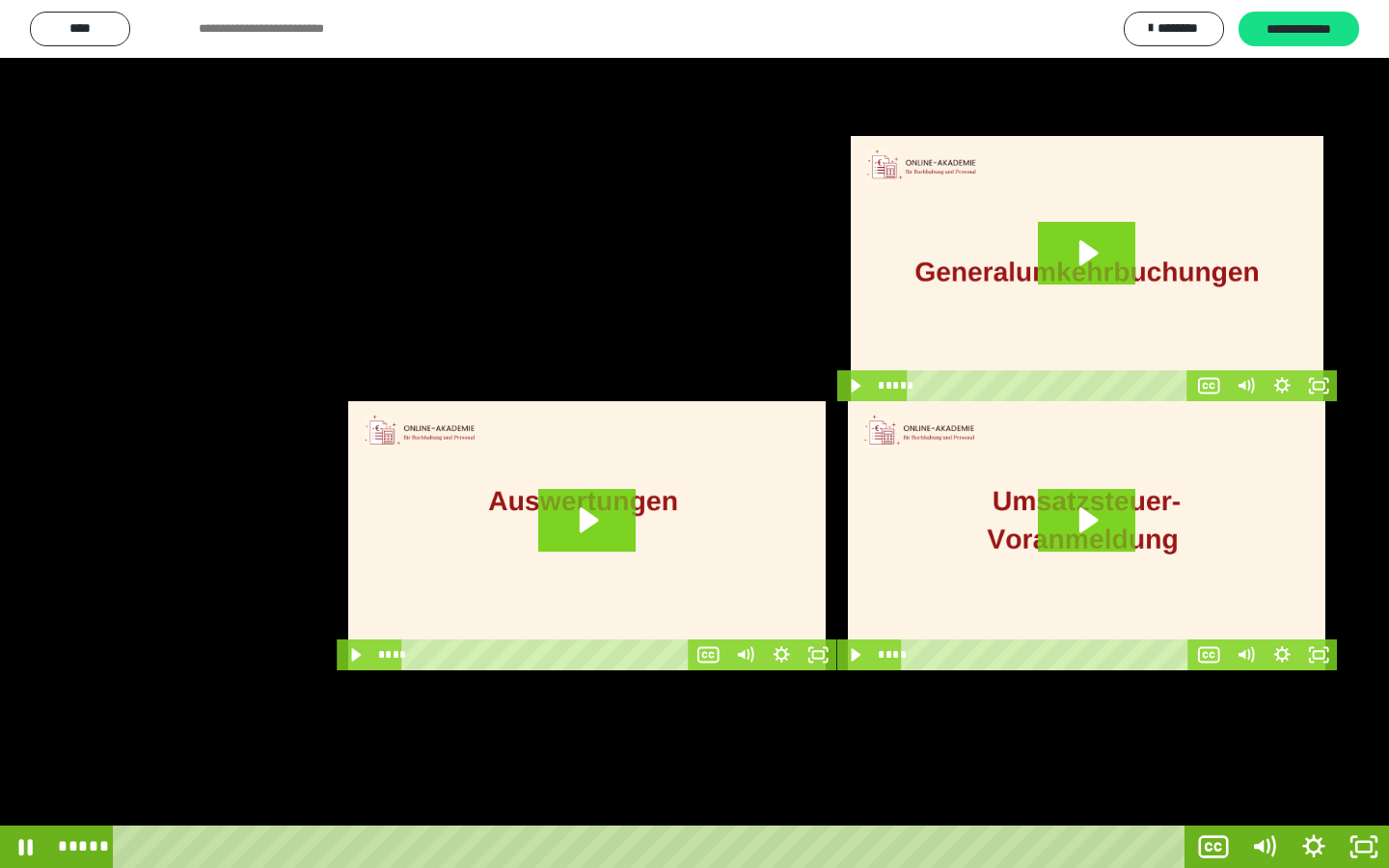 click at bounding box center [694, 434] 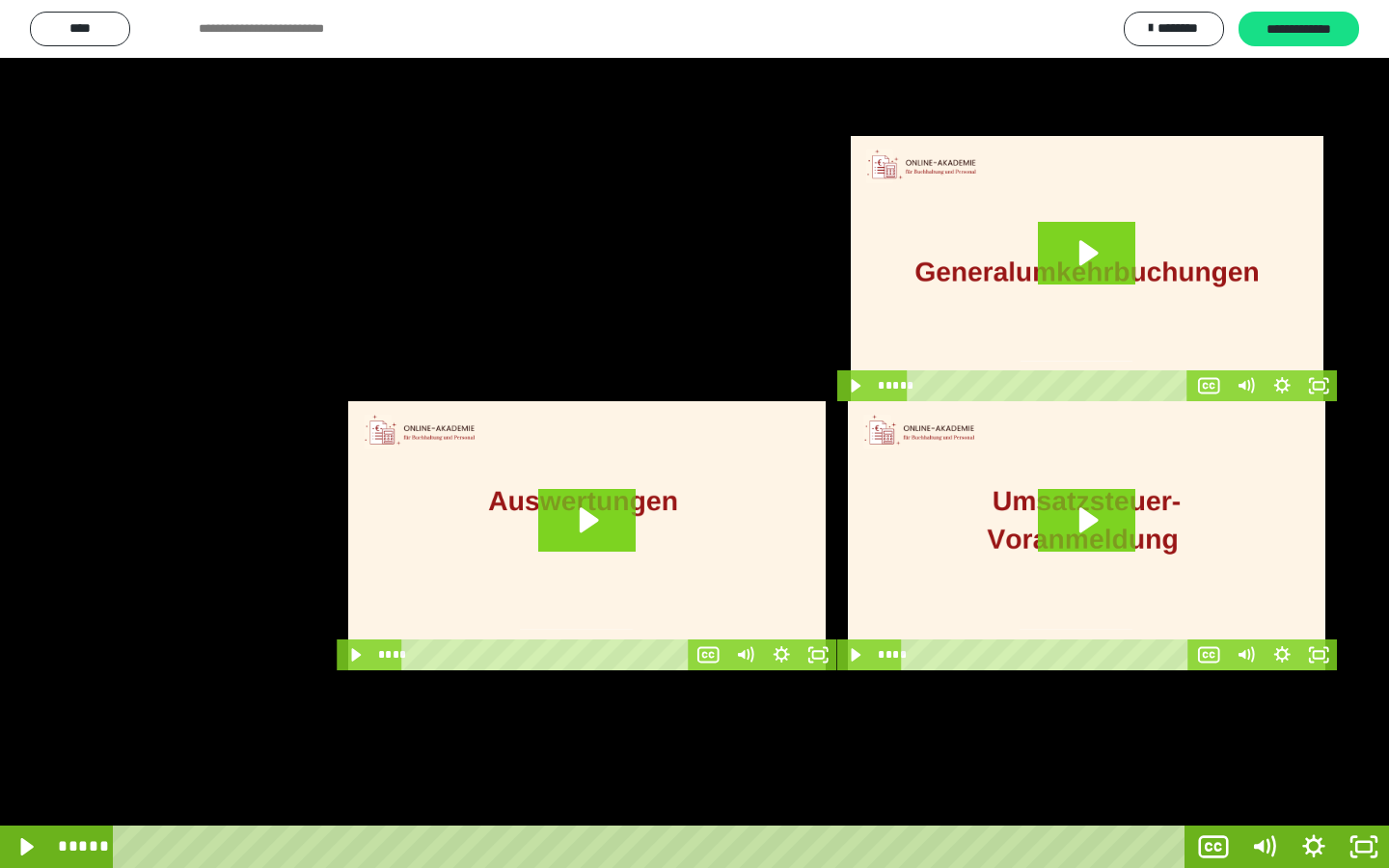 click at bounding box center (694, 434) 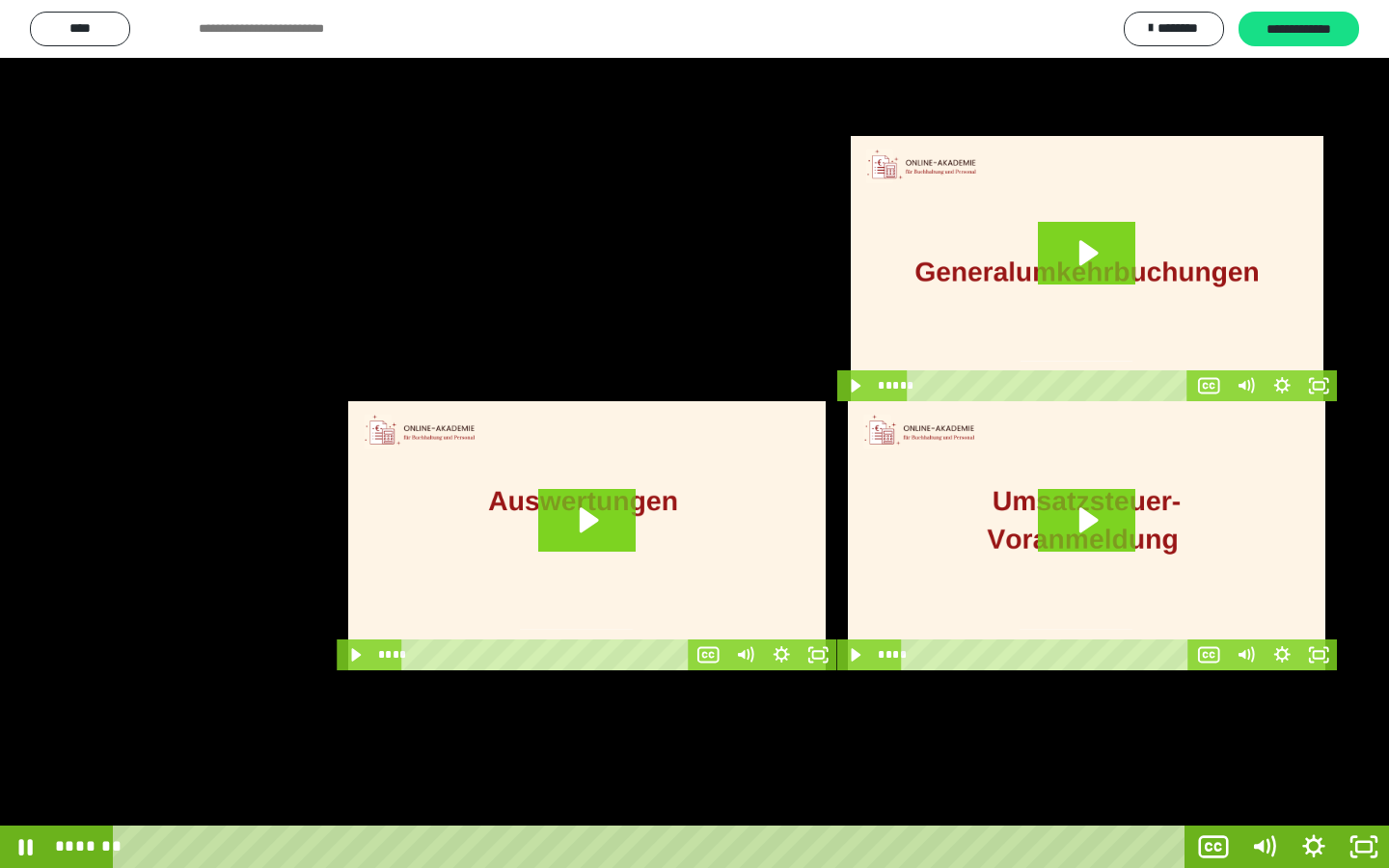 click at bounding box center (694, 434) 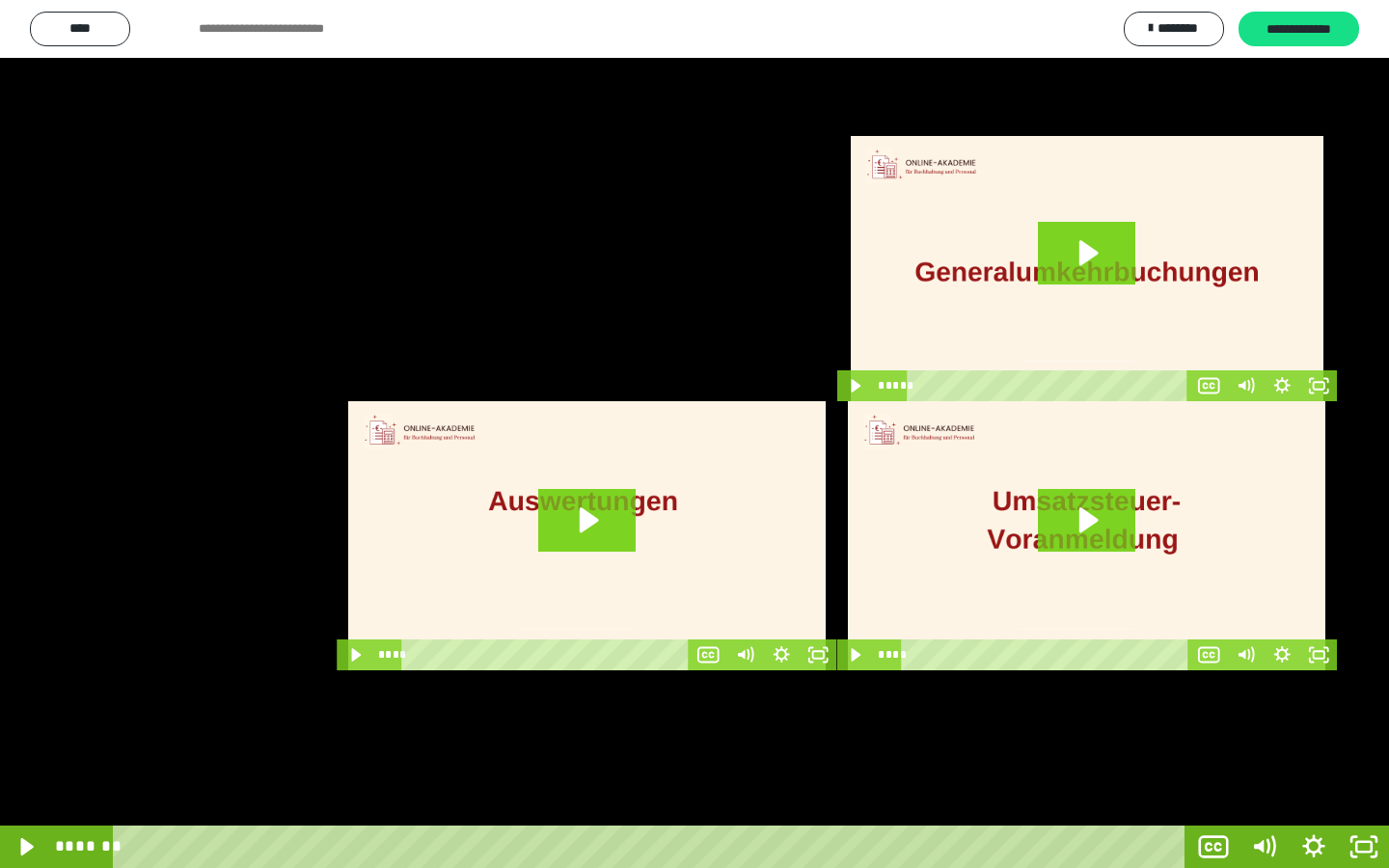 type 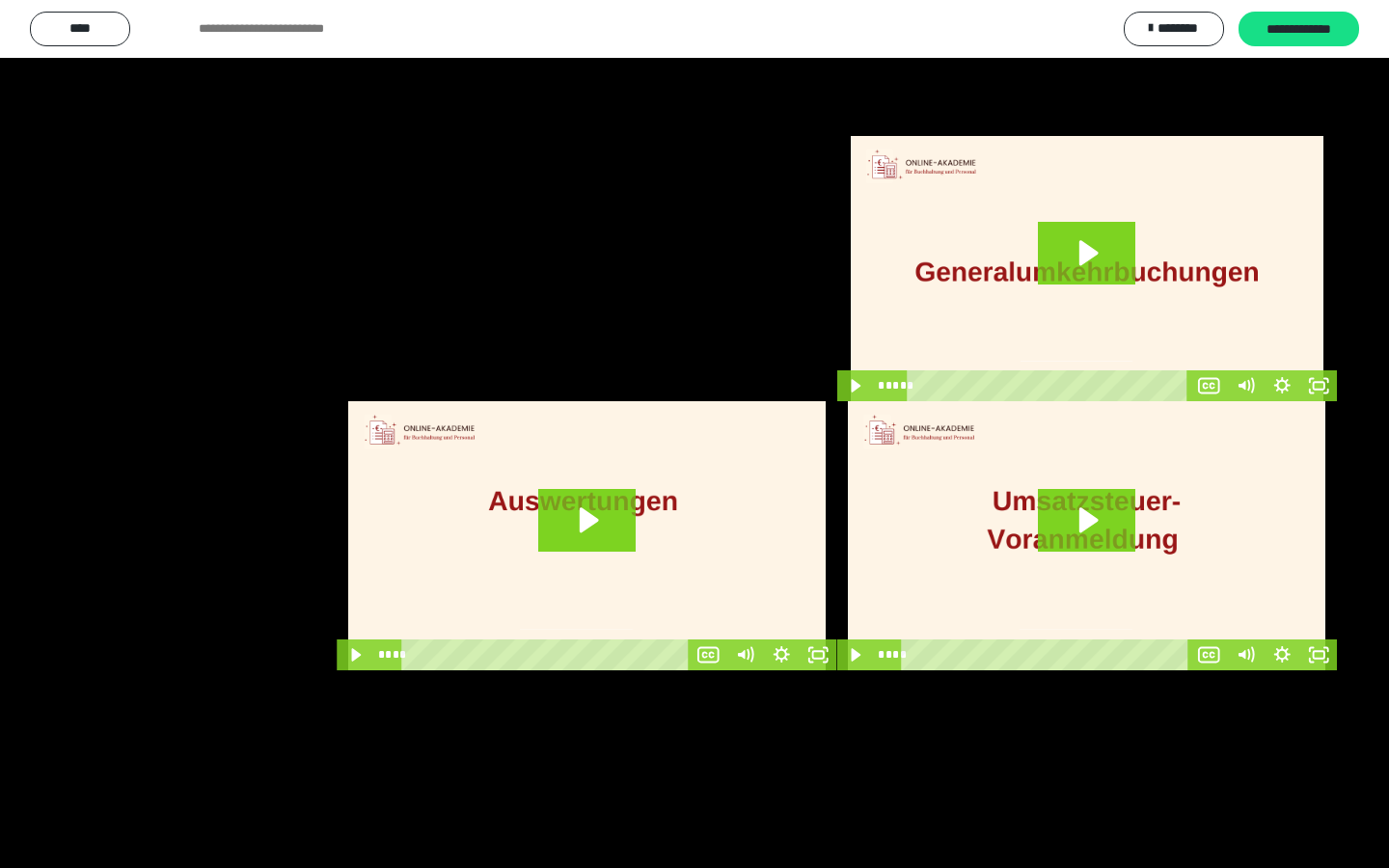 click at bounding box center (0, 0) 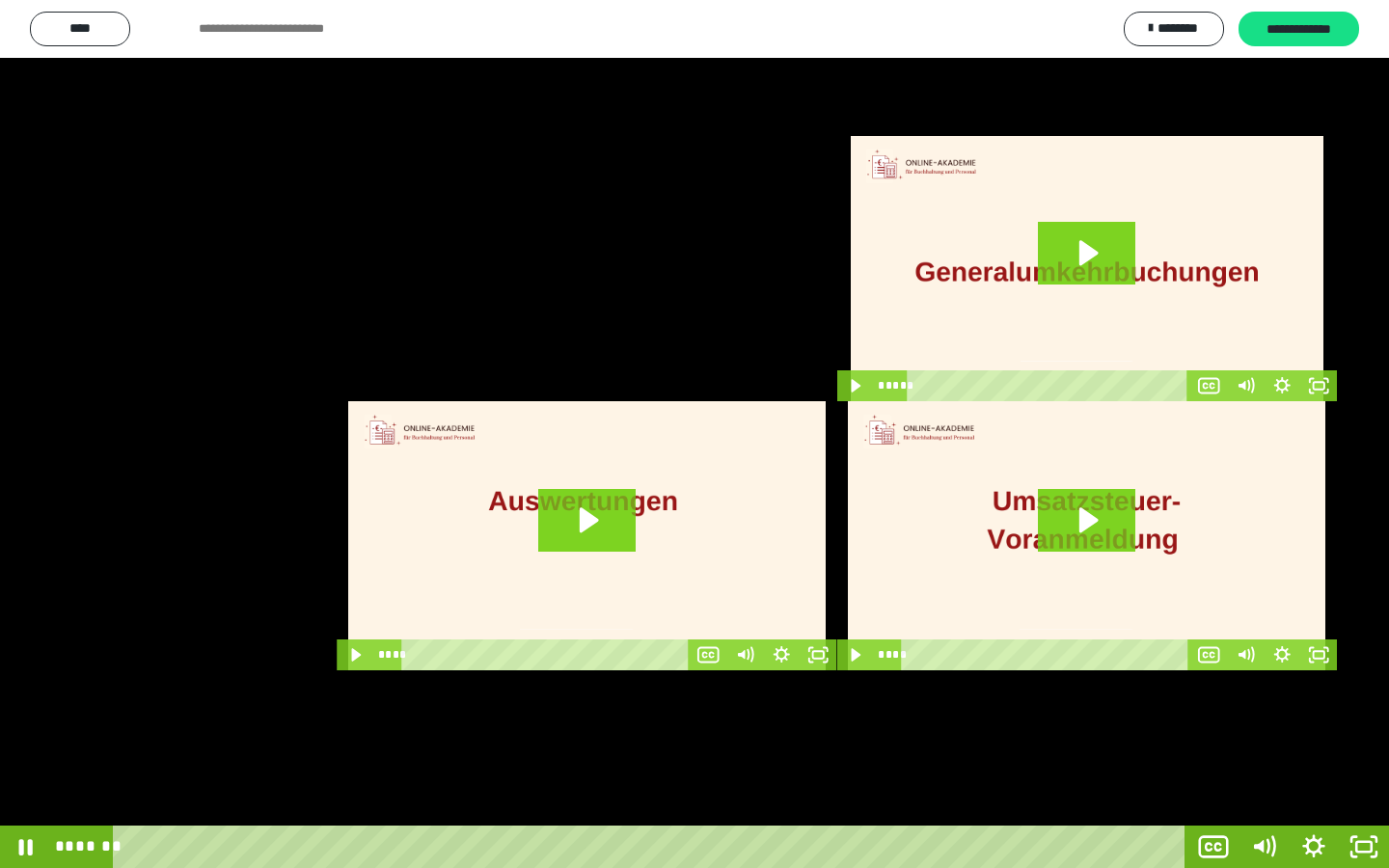 click at bounding box center [694, 434] 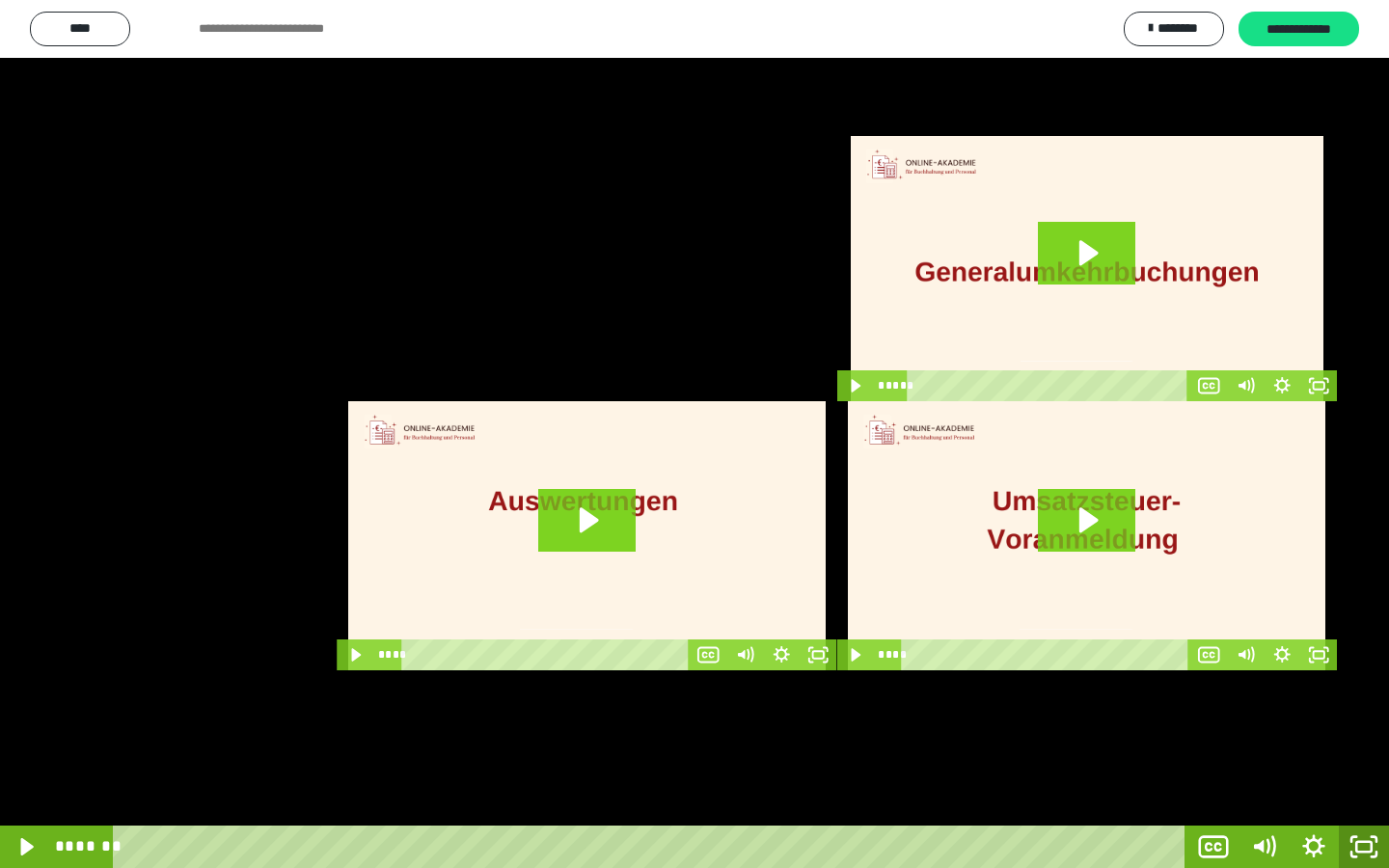 click 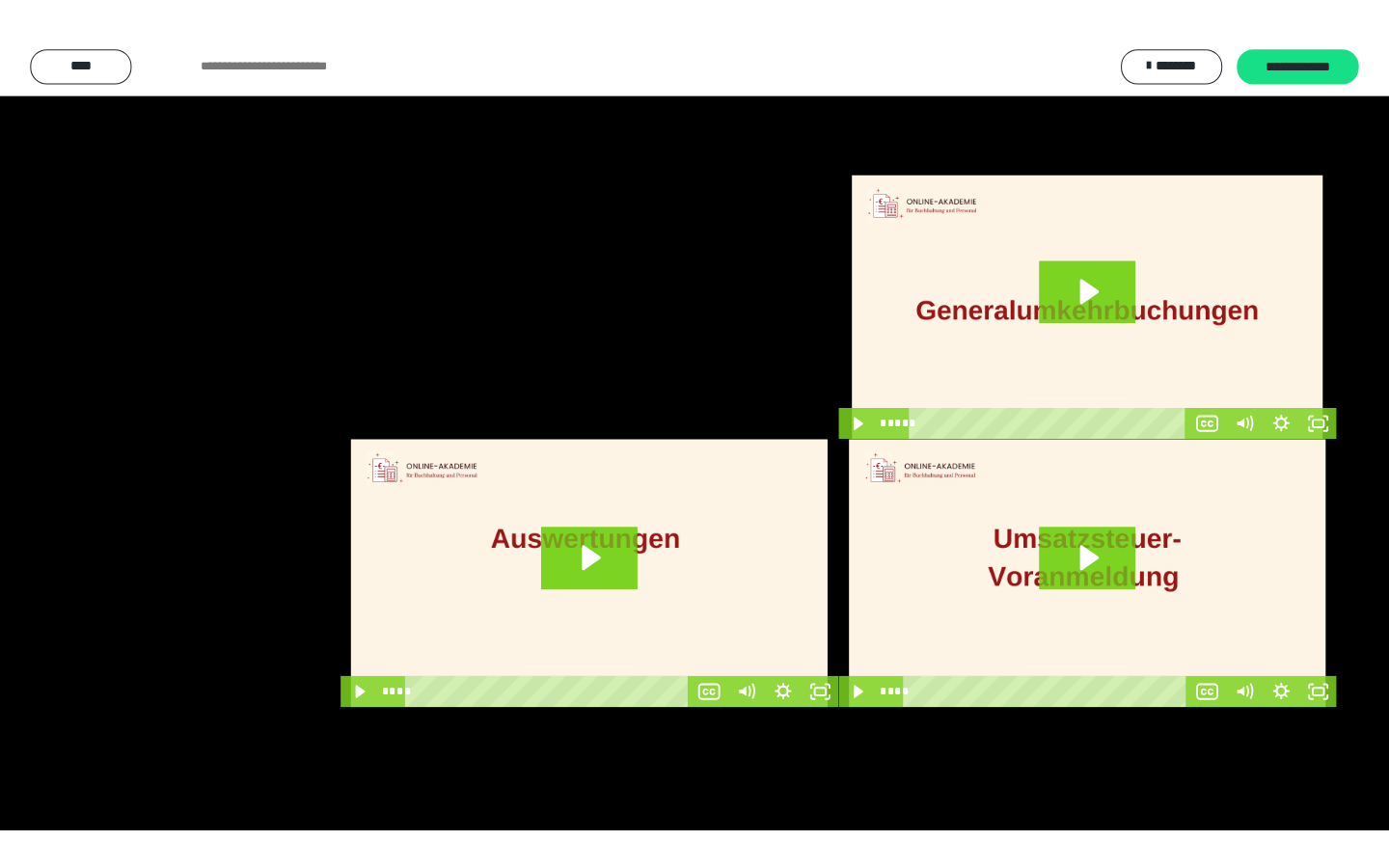 scroll, scrollTop: 3695, scrollLeft: 0, axis: vertical 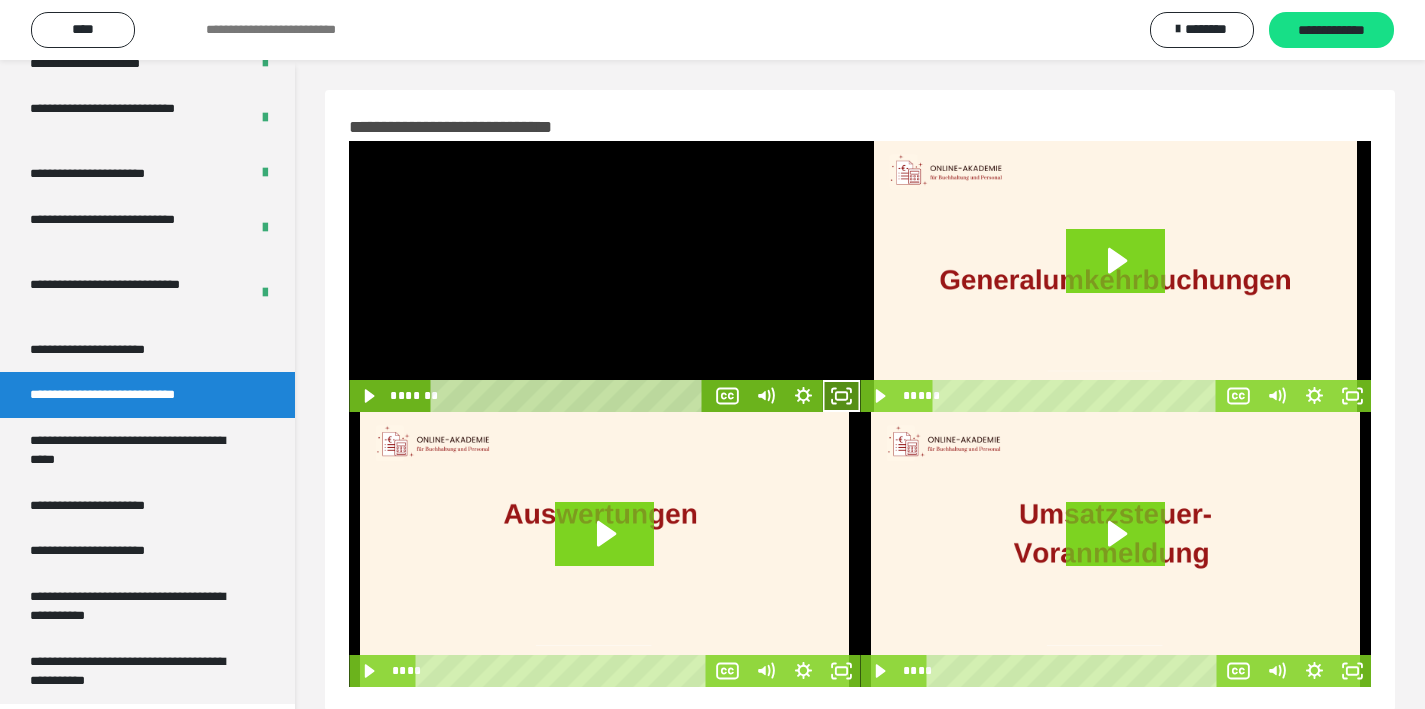 click 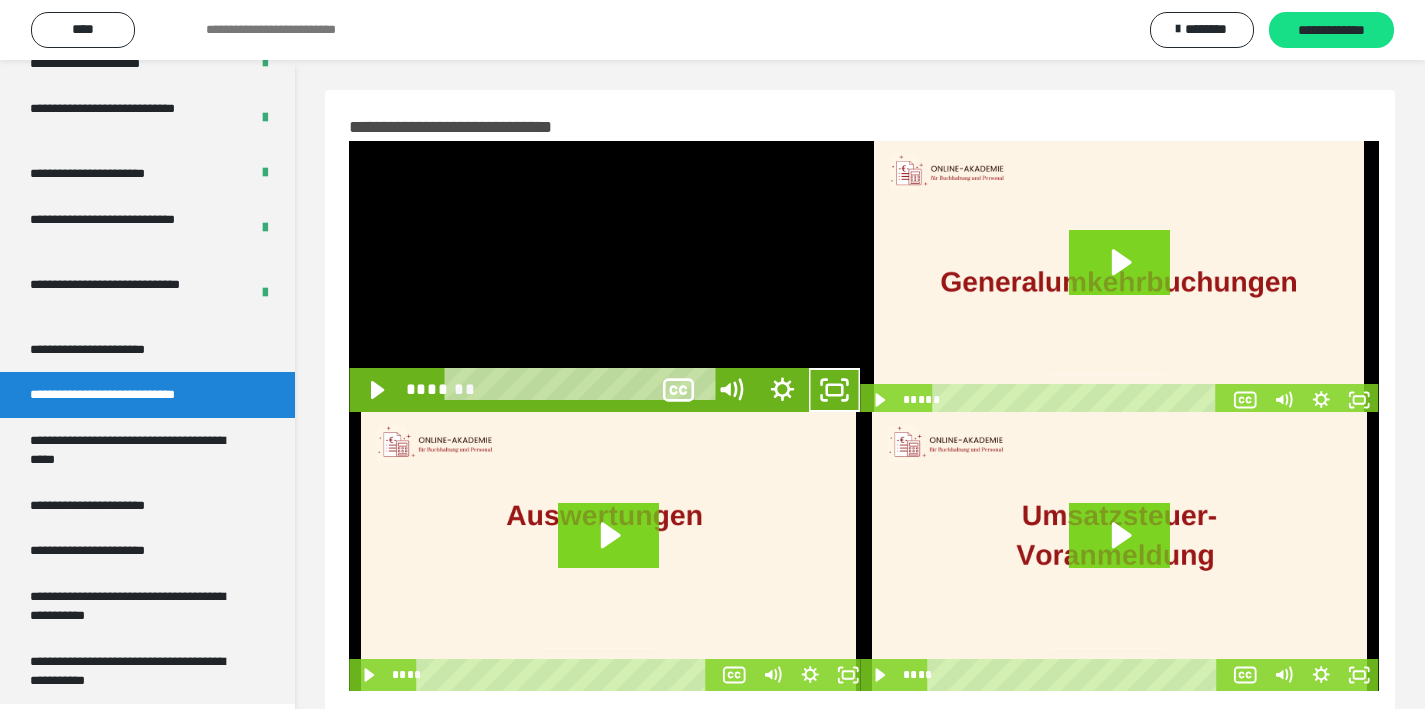 scroll, scrollTop: 3640, scrollLeft: 0, axis: vertical 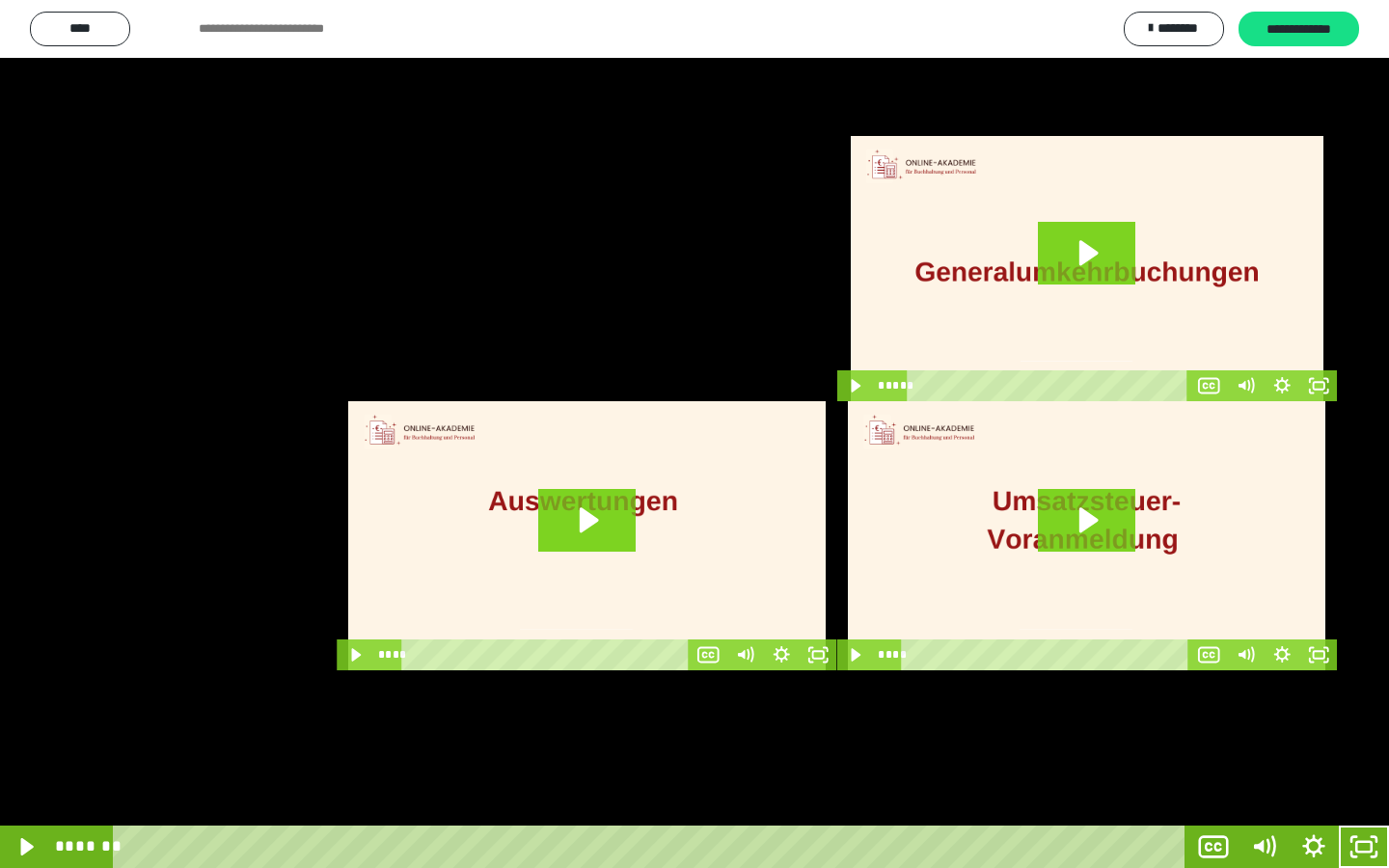 click at bounding box center (694, 434) 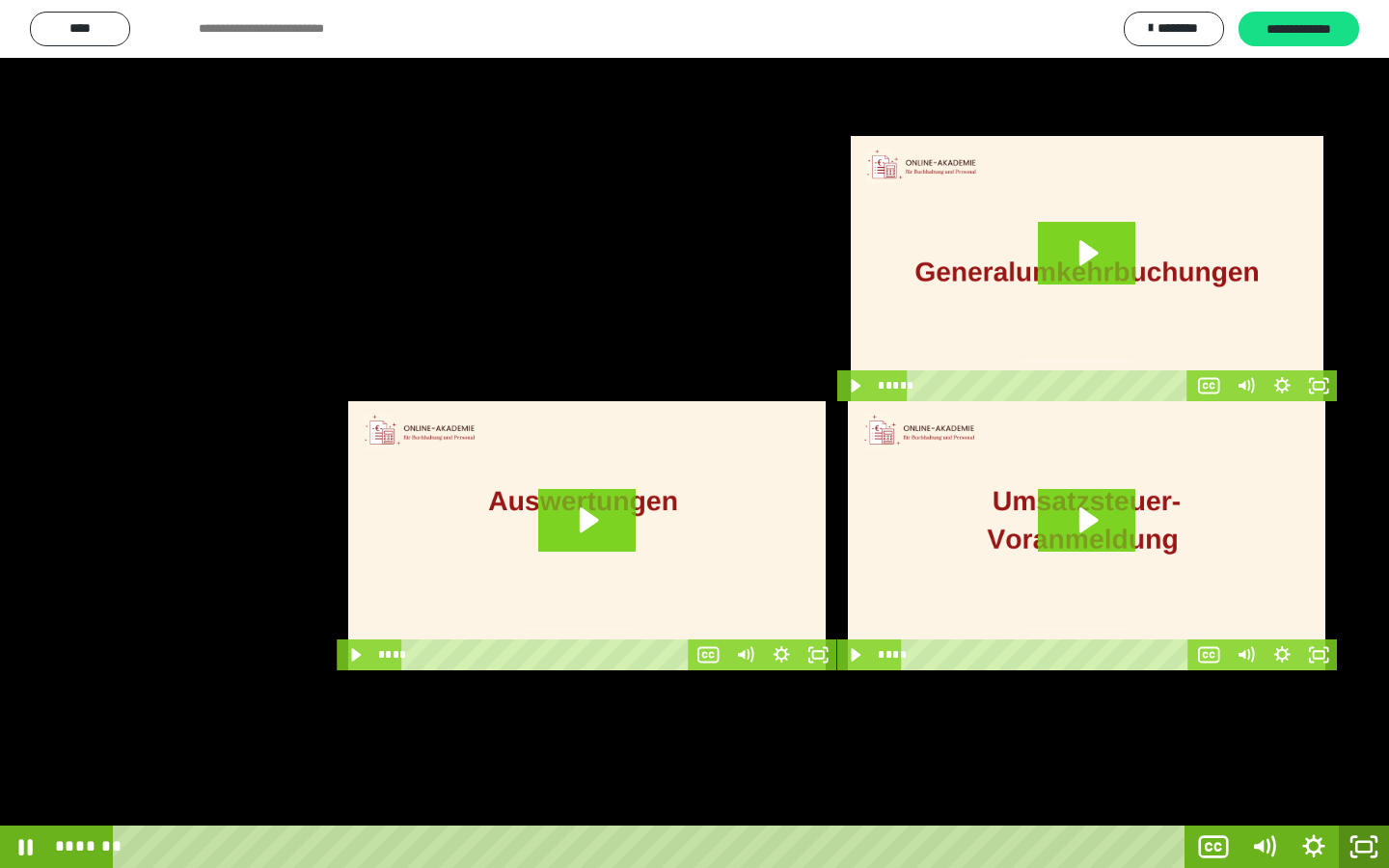 click 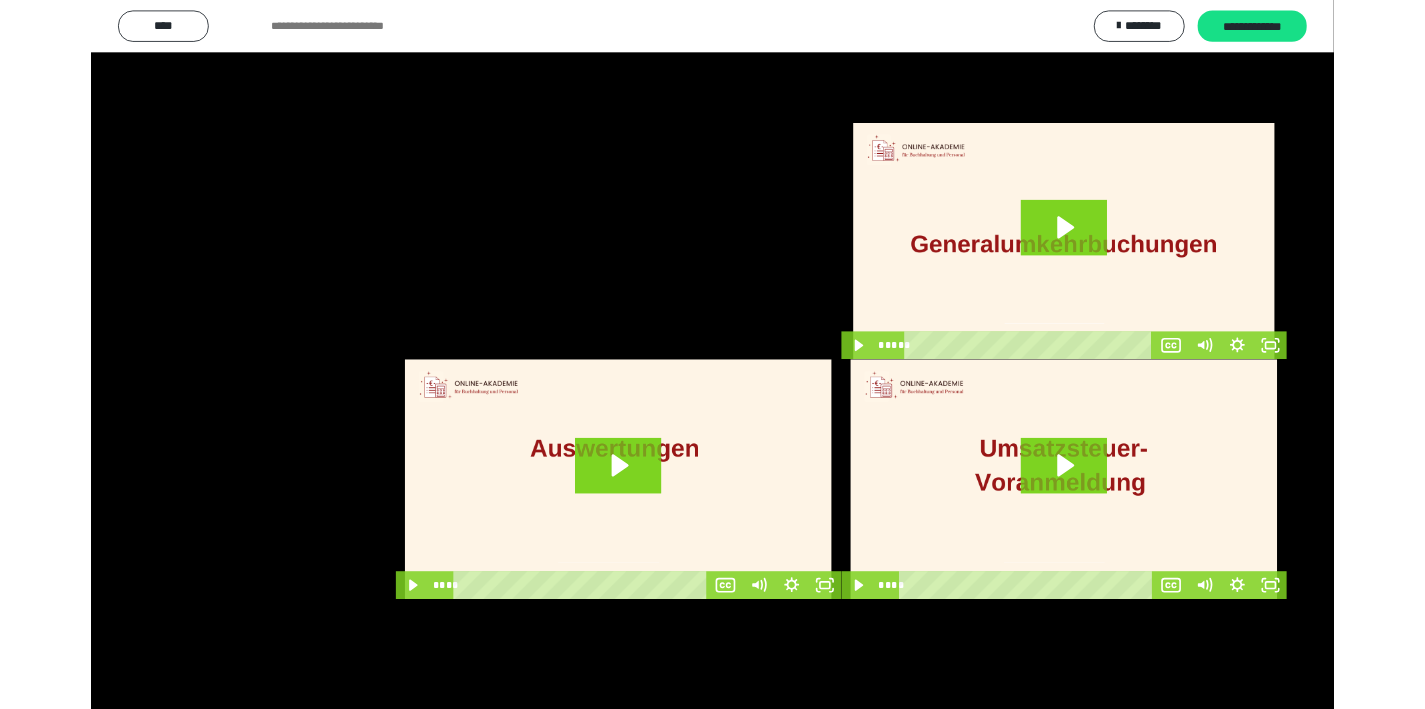 scroll, scrollTop: 3831, scrollLeft: 0, axis: vertical 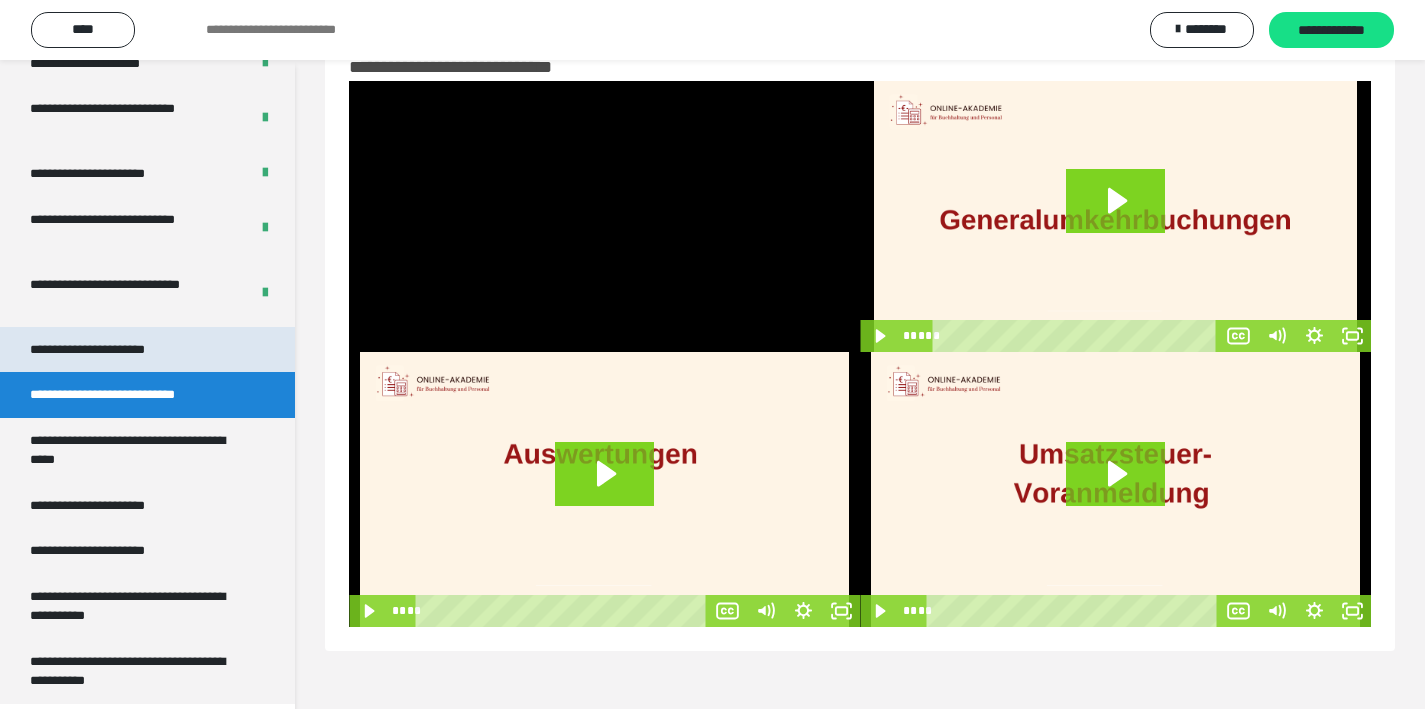 click on "**********" at bounding box center (109, 350) 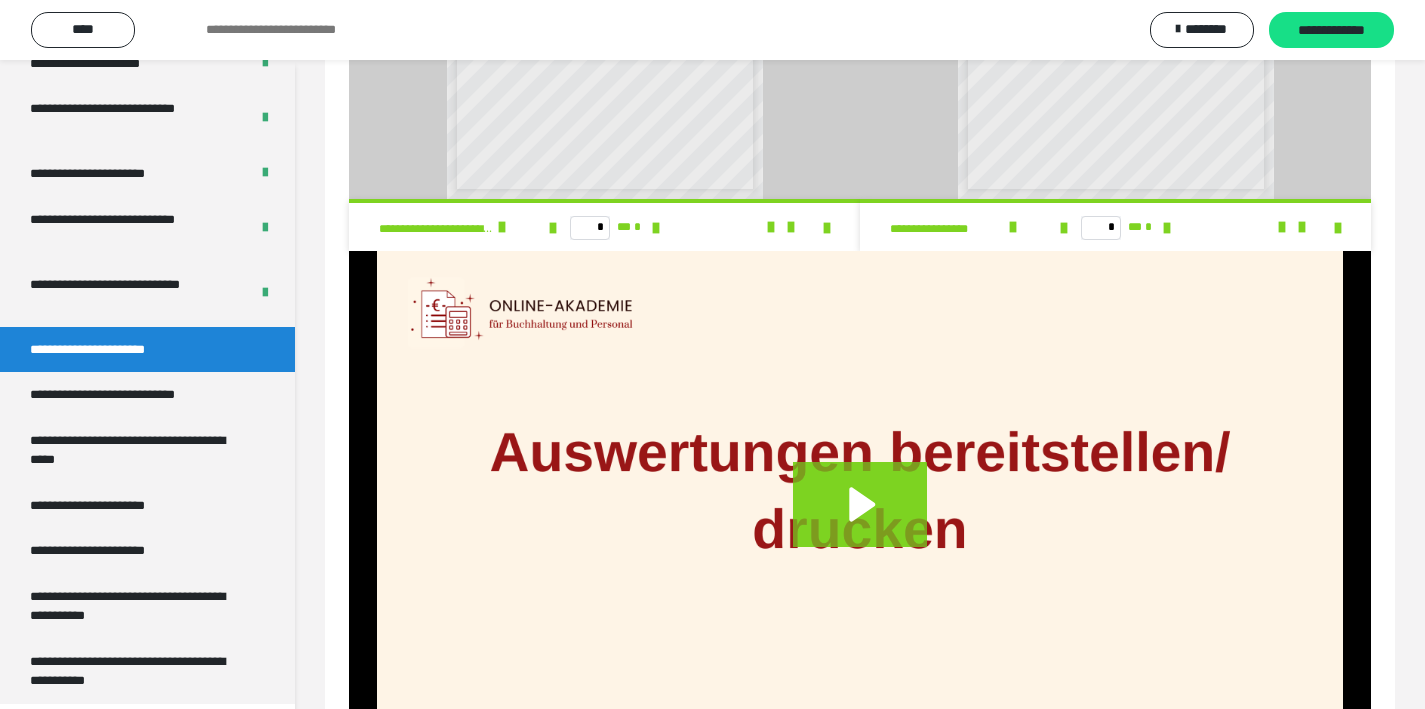 scroll, scrollTop: 1444, scrollLeft: 0, axis: vertical 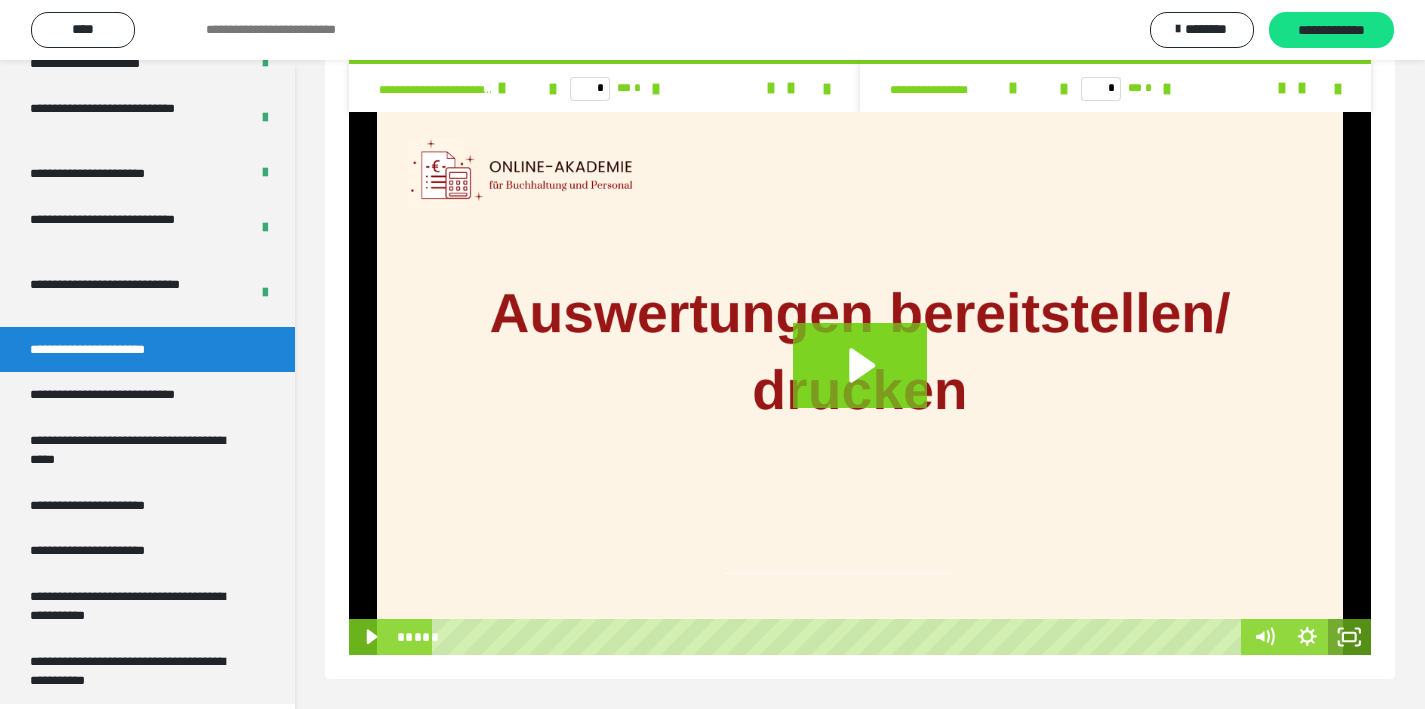 click 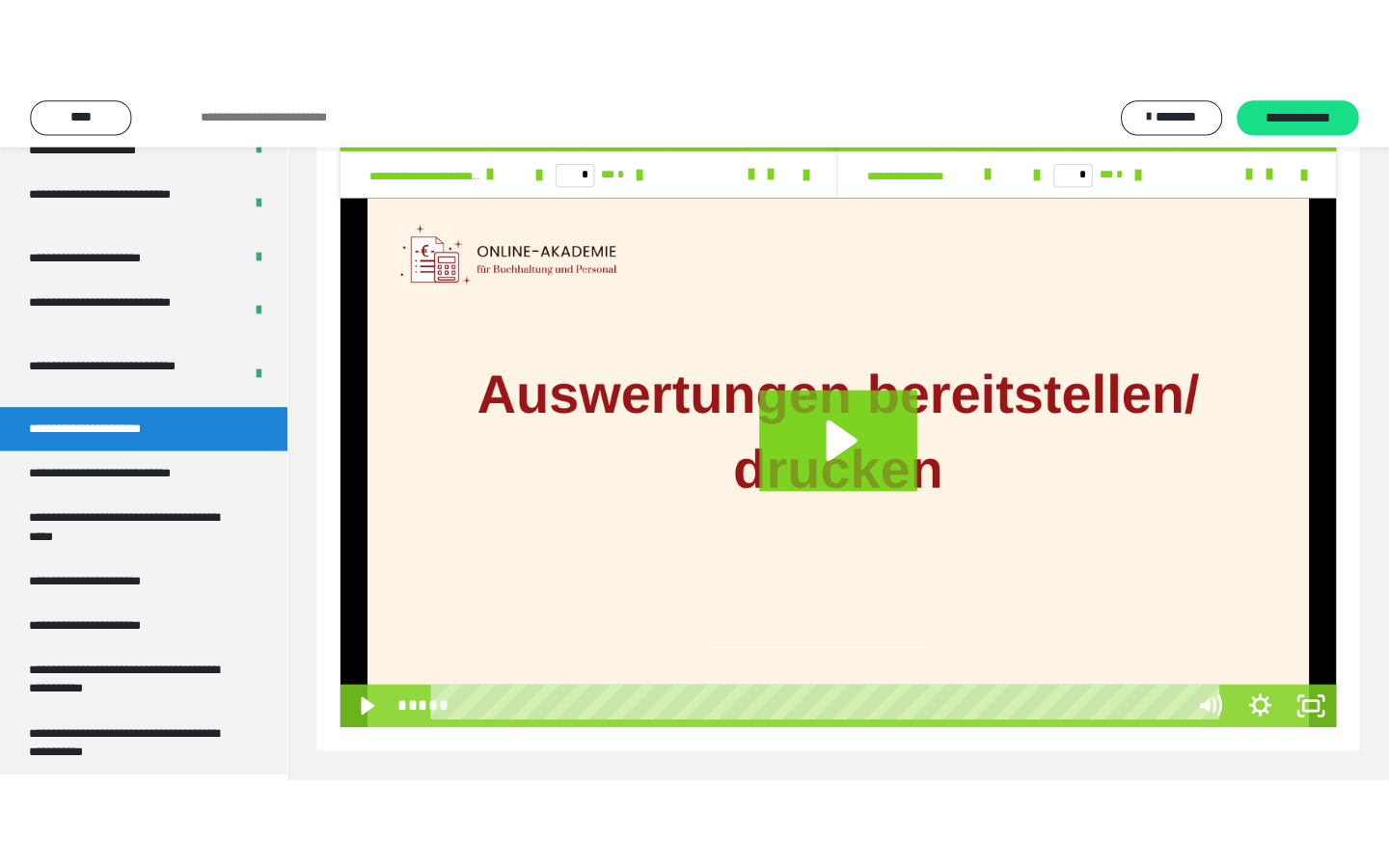 scroll, scrollTop: 1216, scrollLeft: 0, axis: vertical 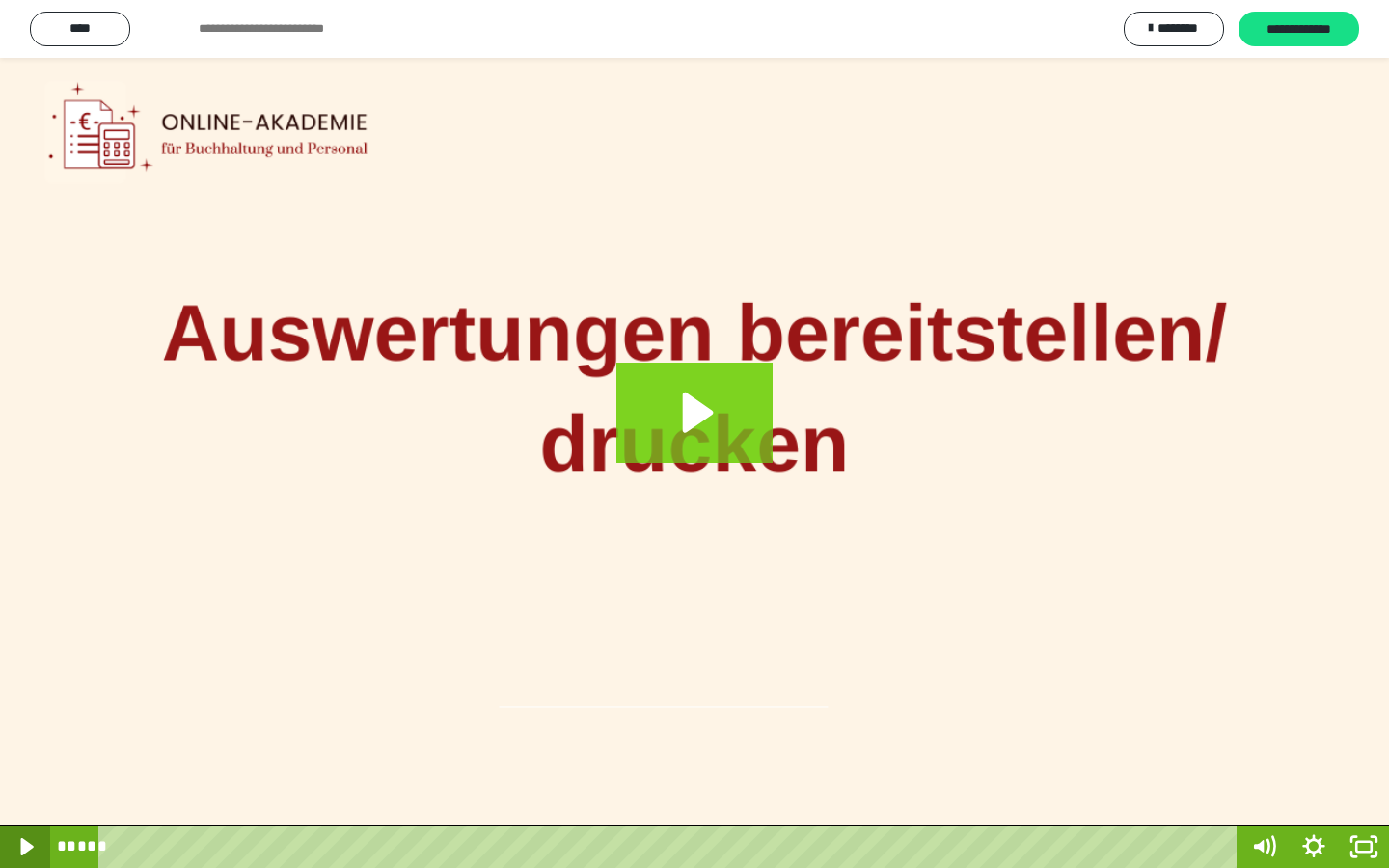 click 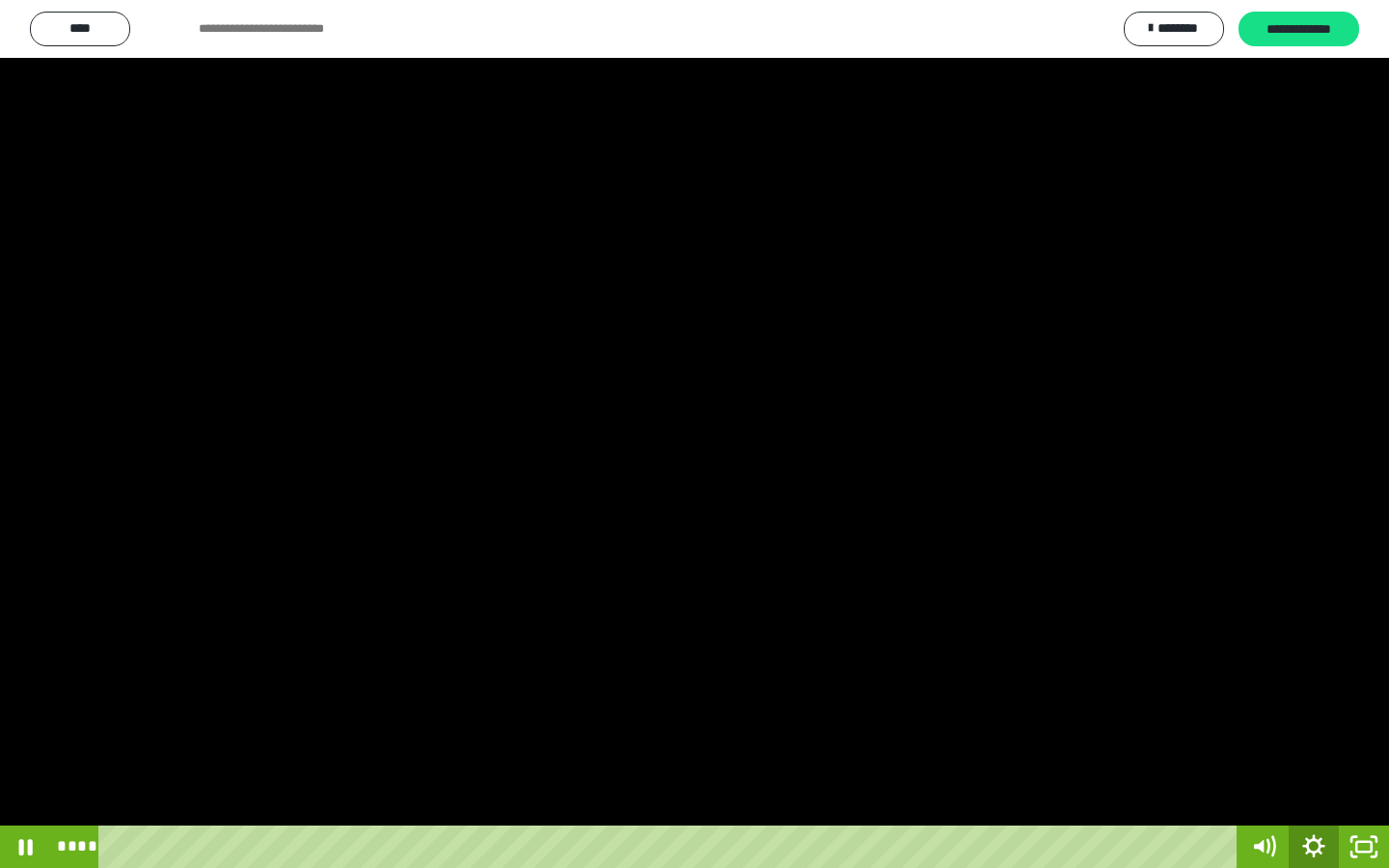 click 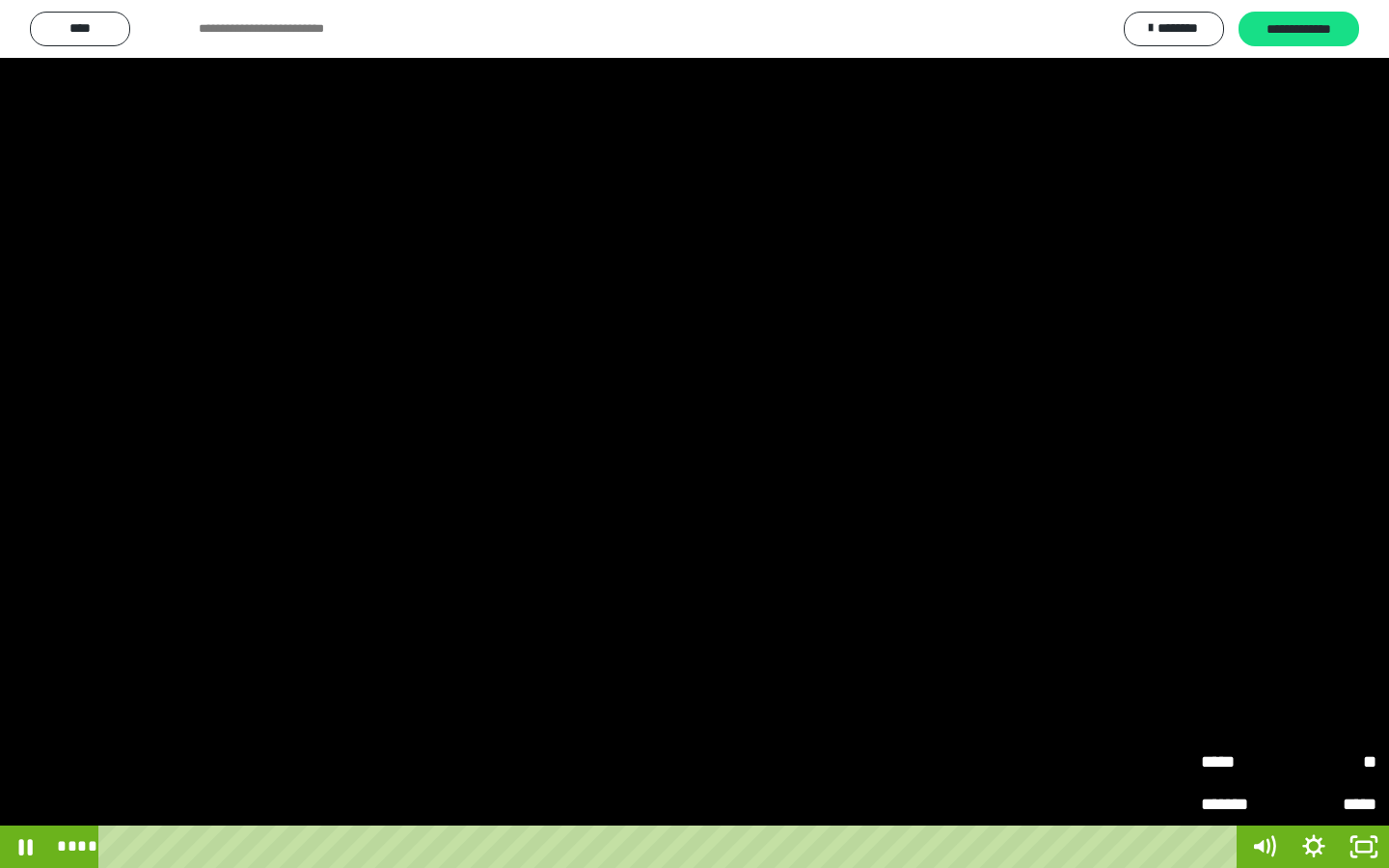 click on "*****" at bounding box center (1244, 762) 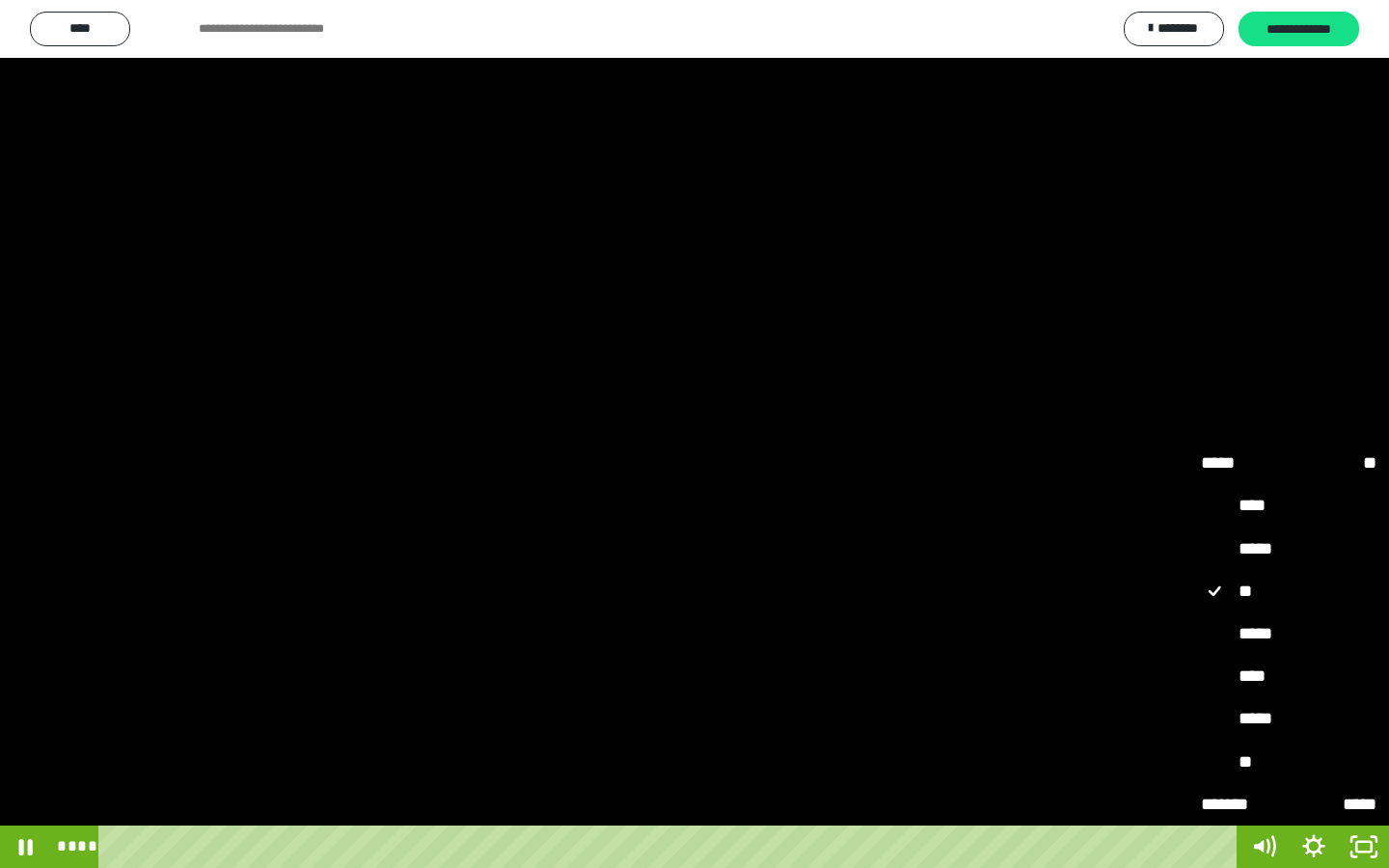 click on "****" at bounding box center [1289, 677] 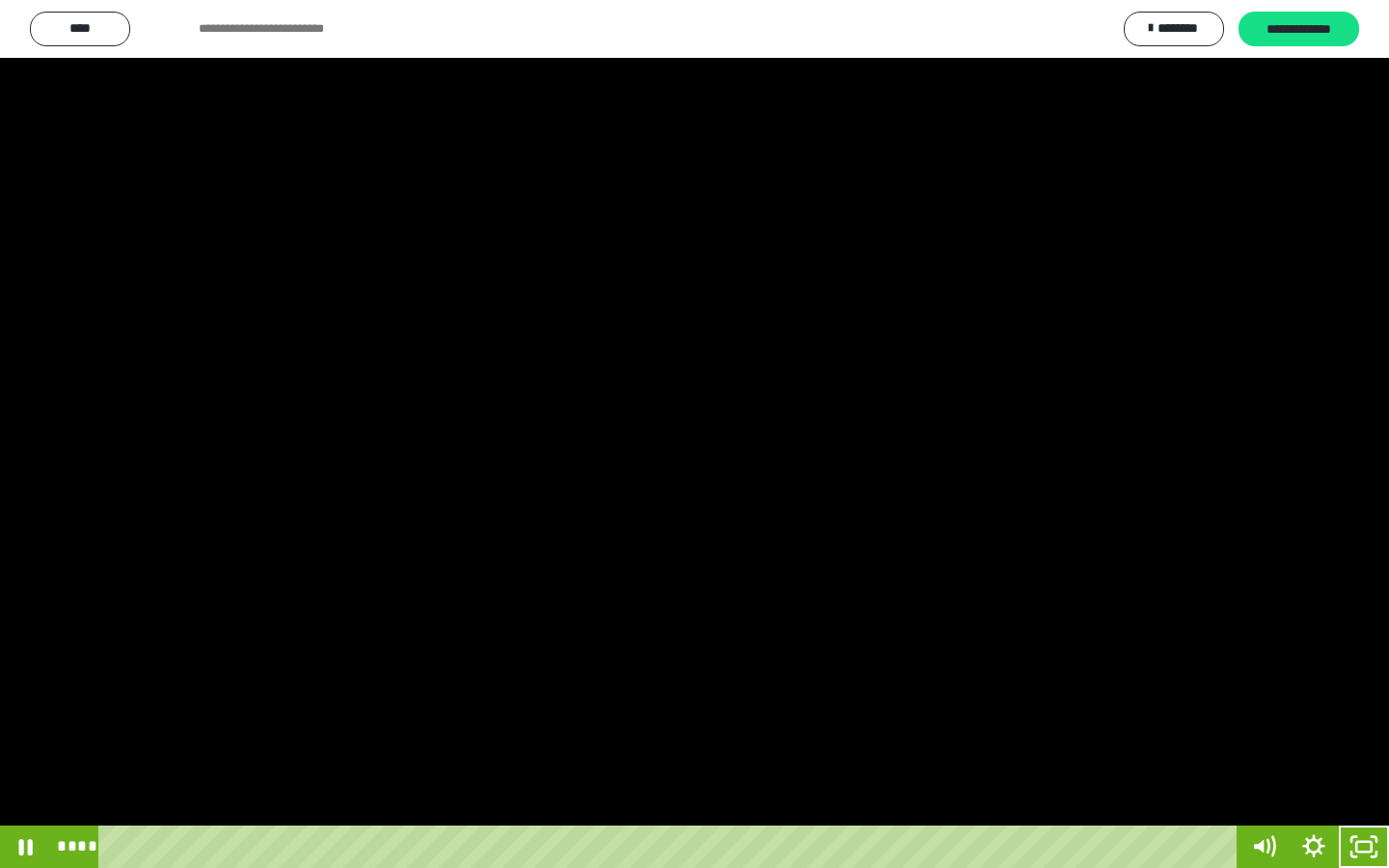 click at bounding box center [694, 434] 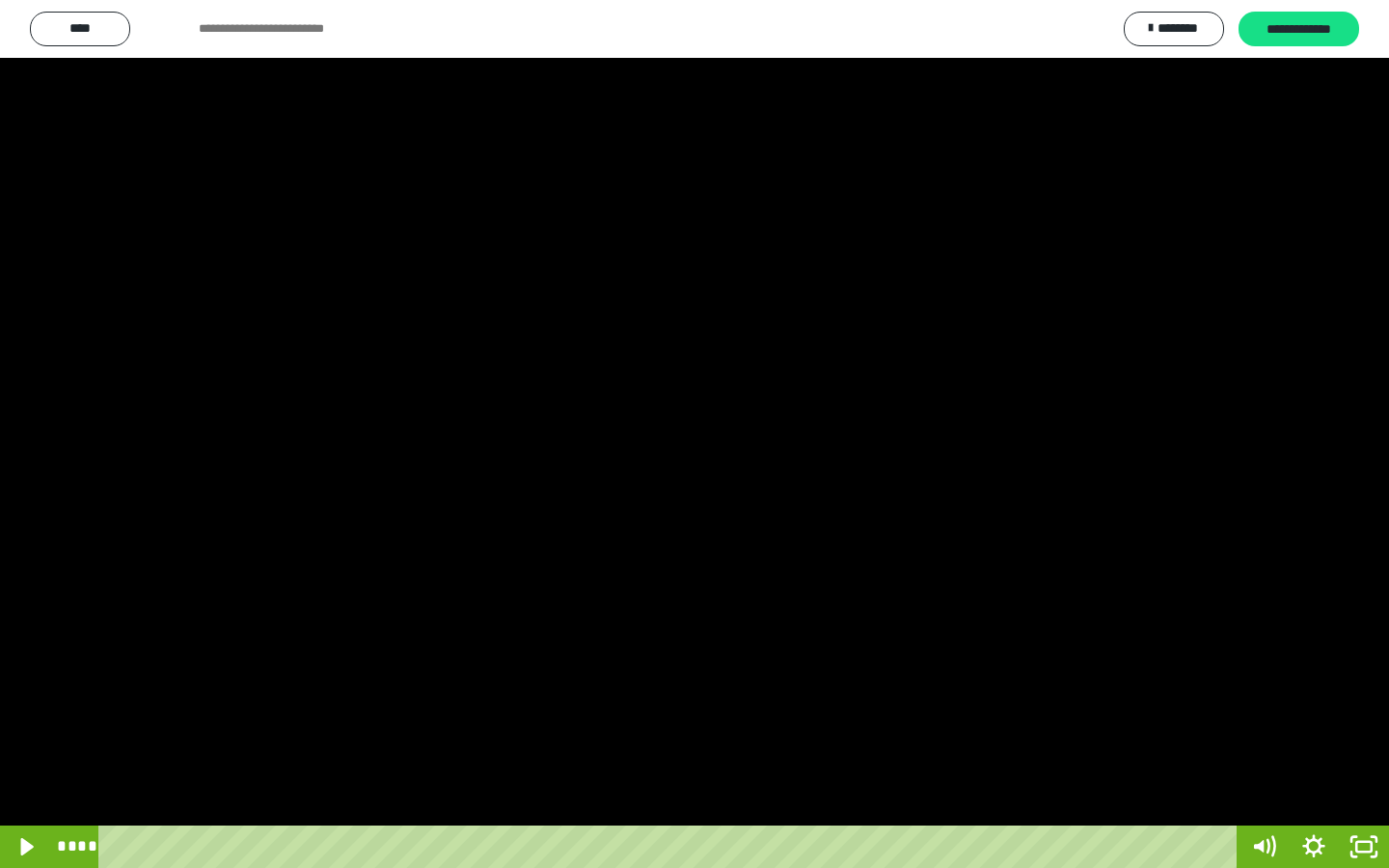 type 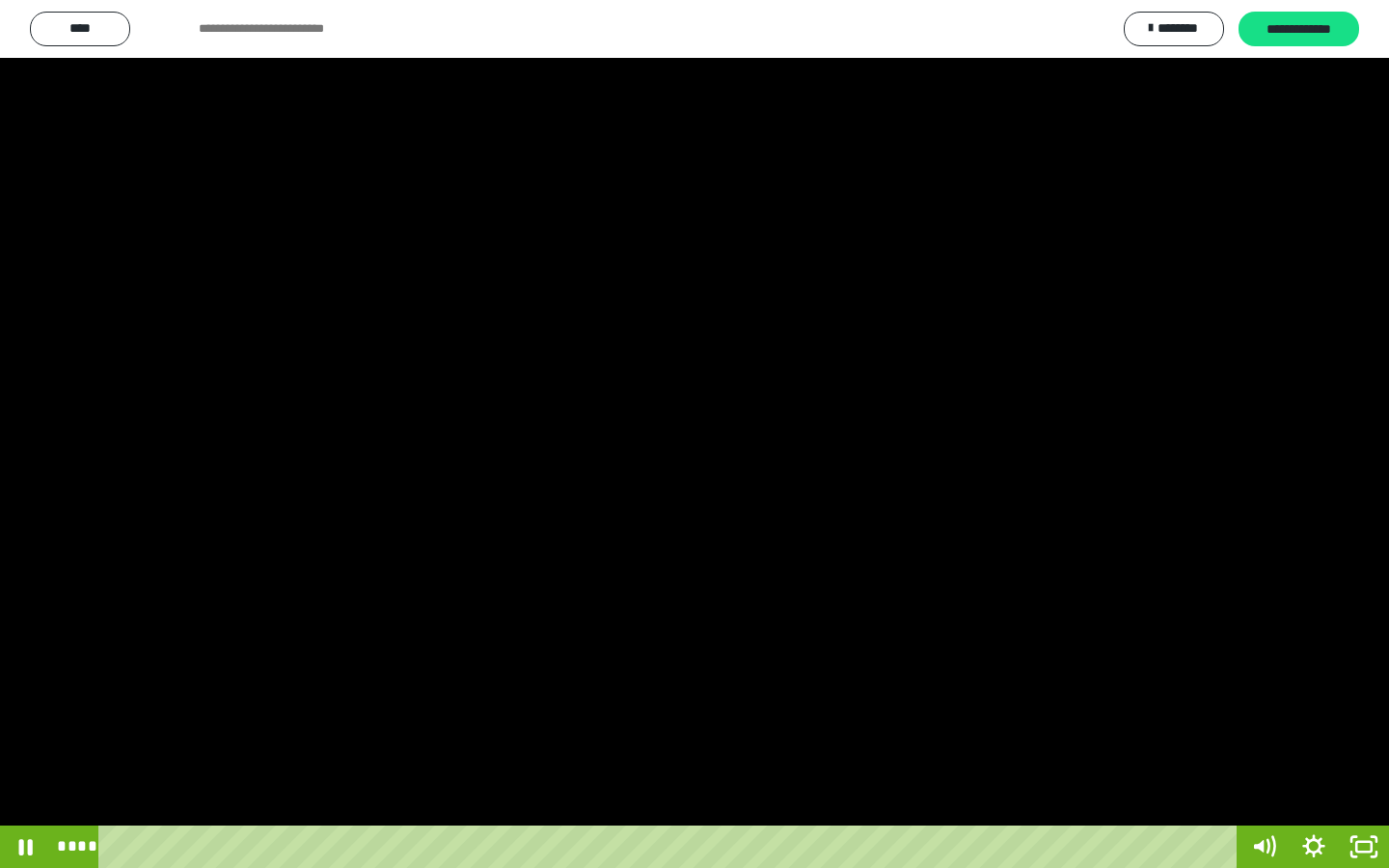 click at bounding box center (694, 434) 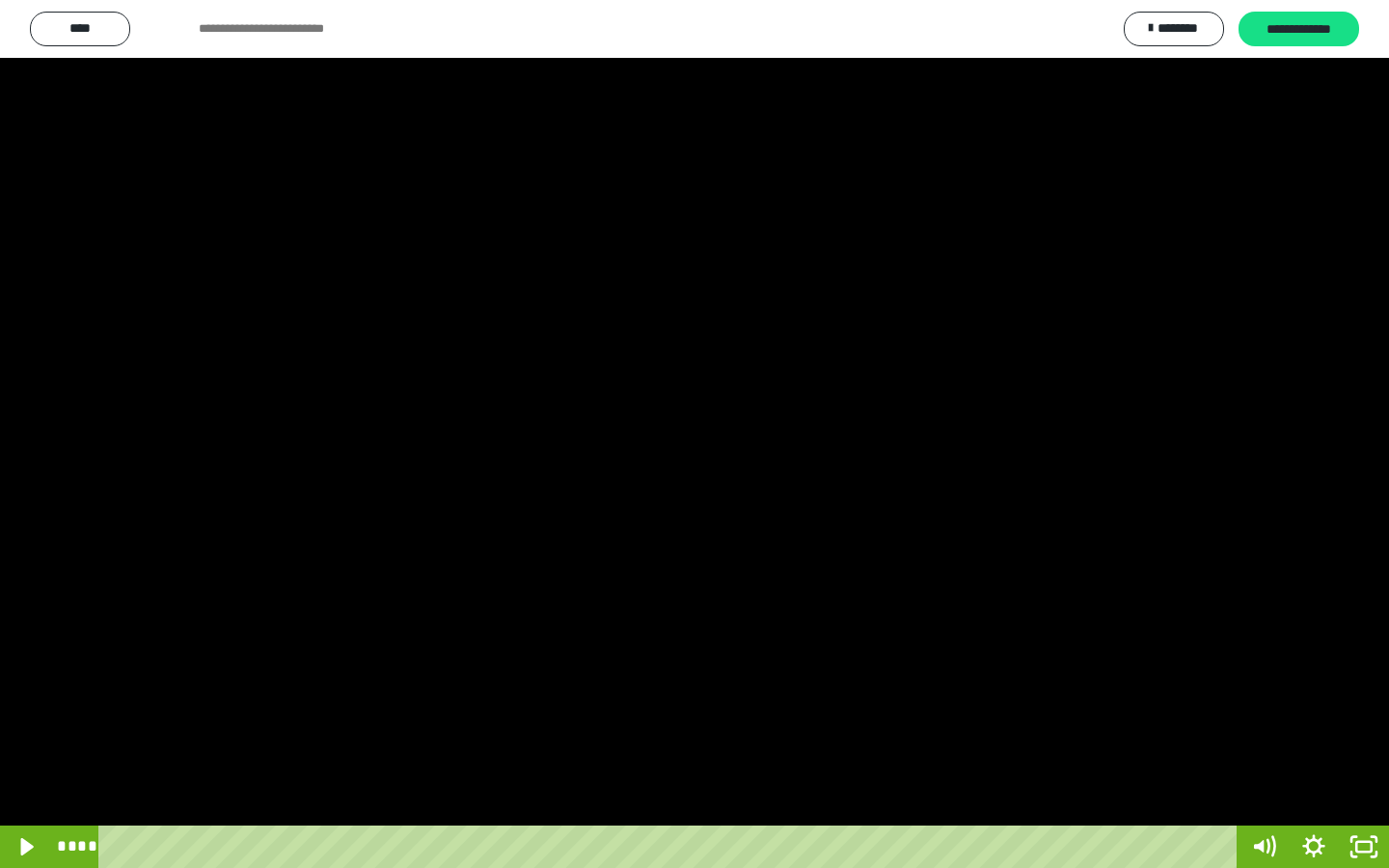 click at bounding box center [694, 434] 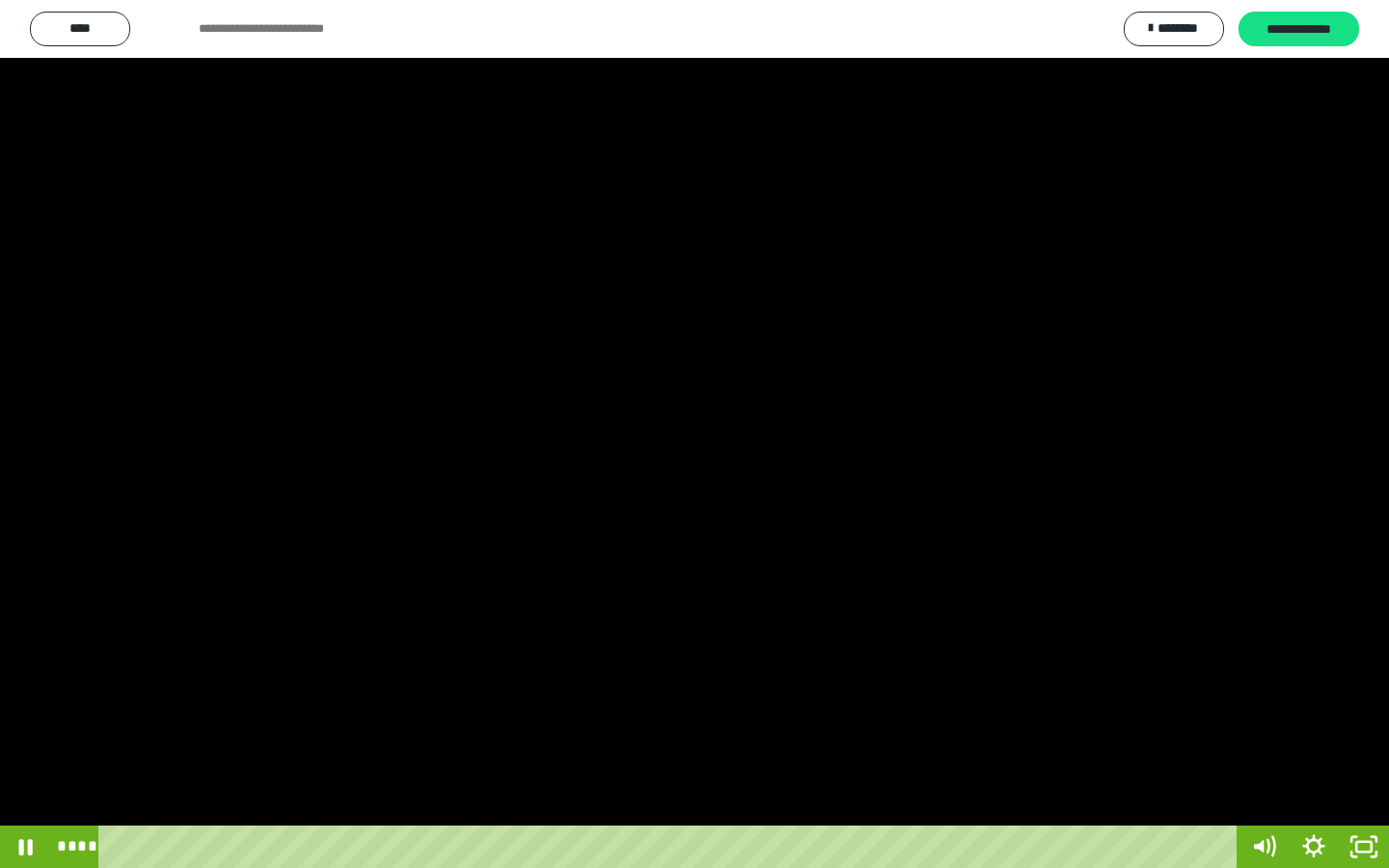 click at bounding box center (694, 434) 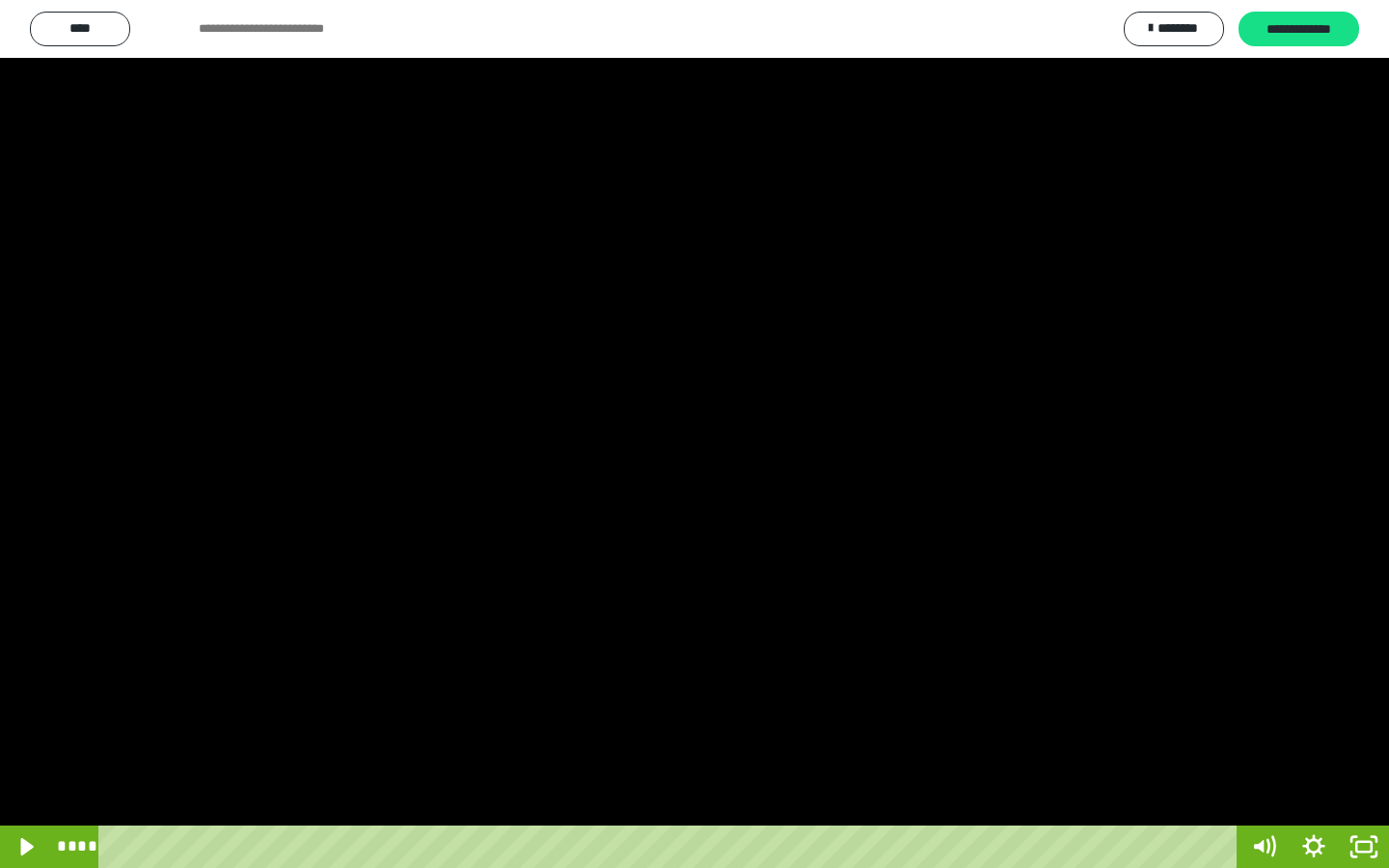 click at bounding box center (694, 434) 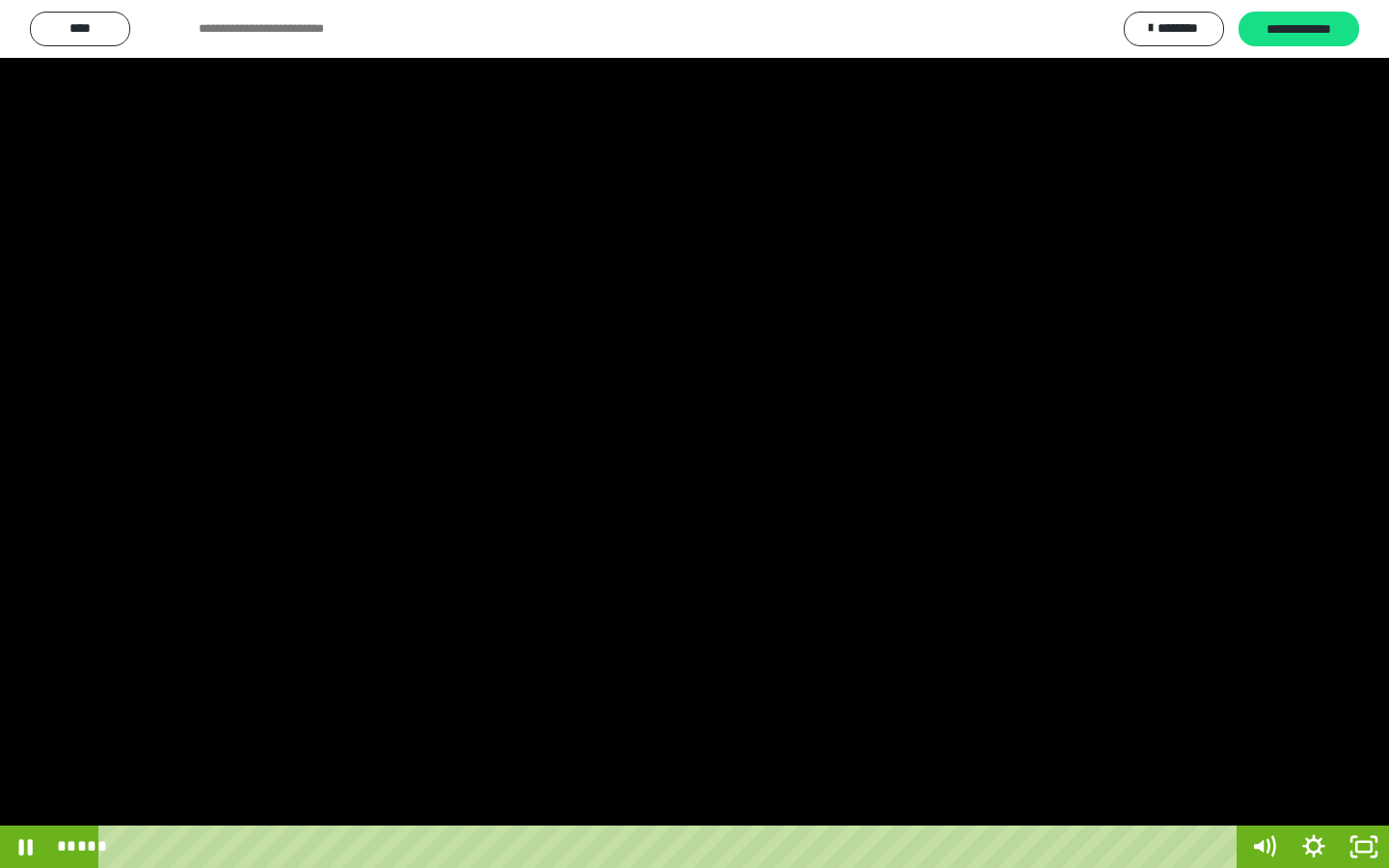 click at bounding box center (694, 434) 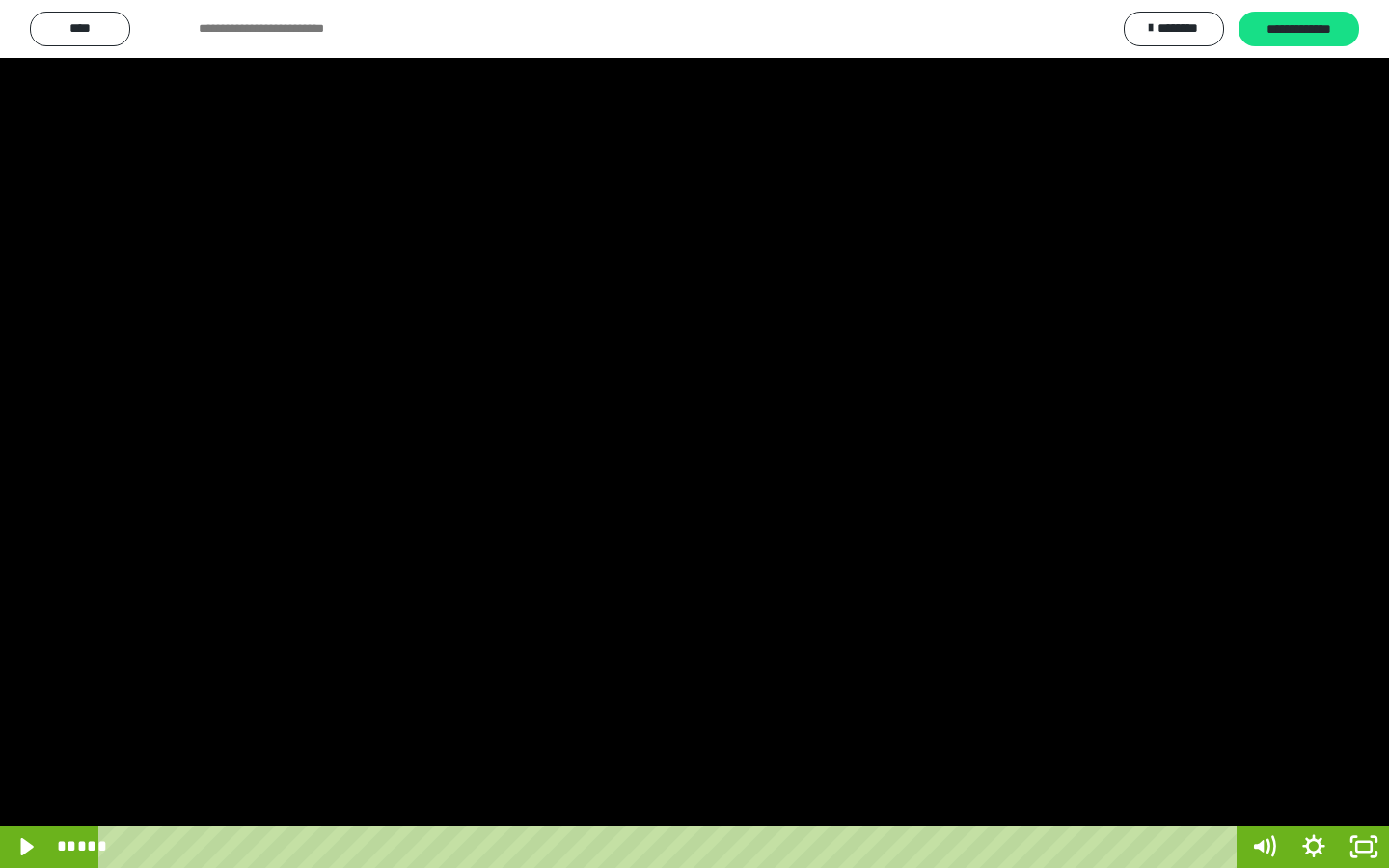 click at bounding box center [0, 0] 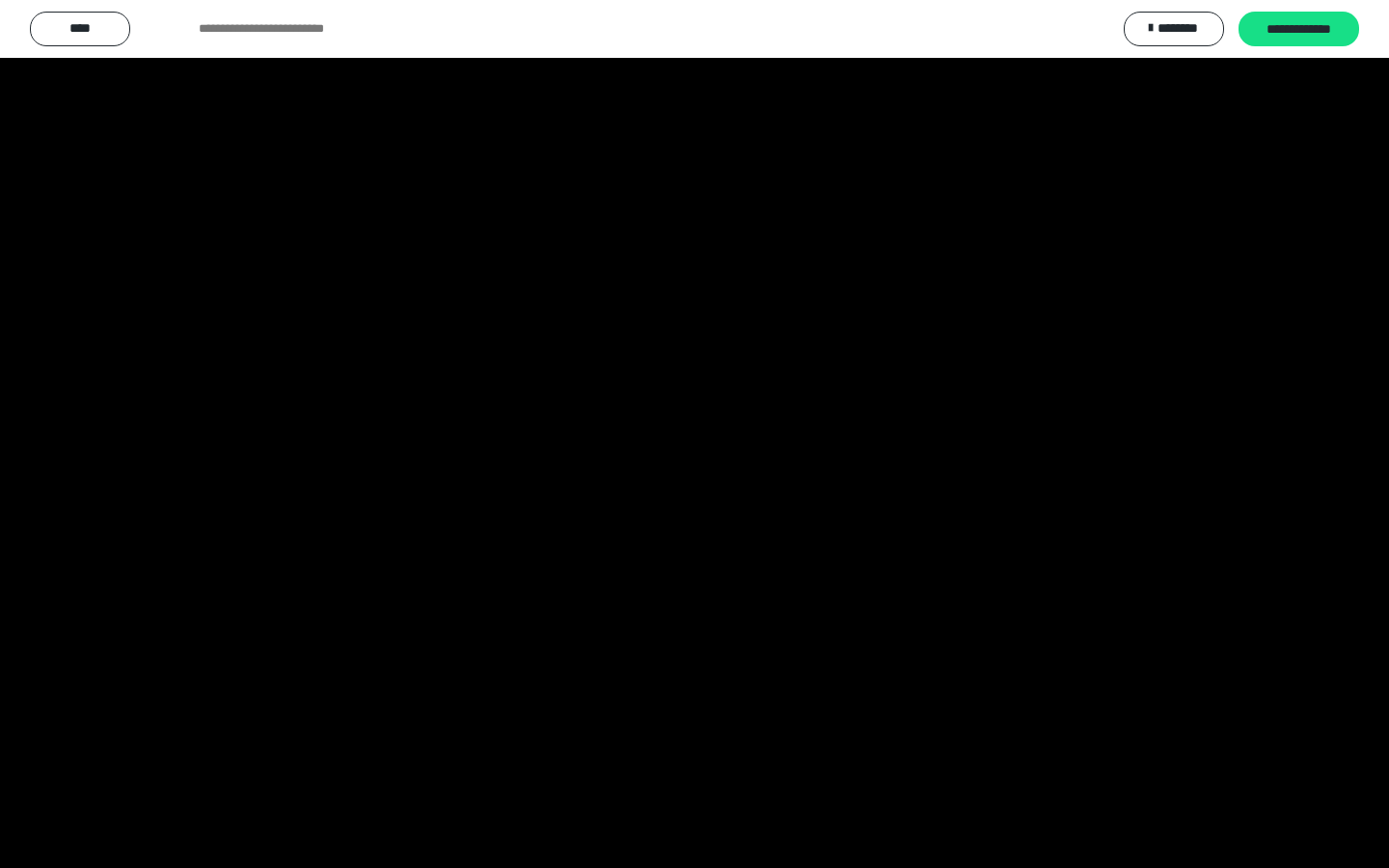 click at bounding box center (0, 0) 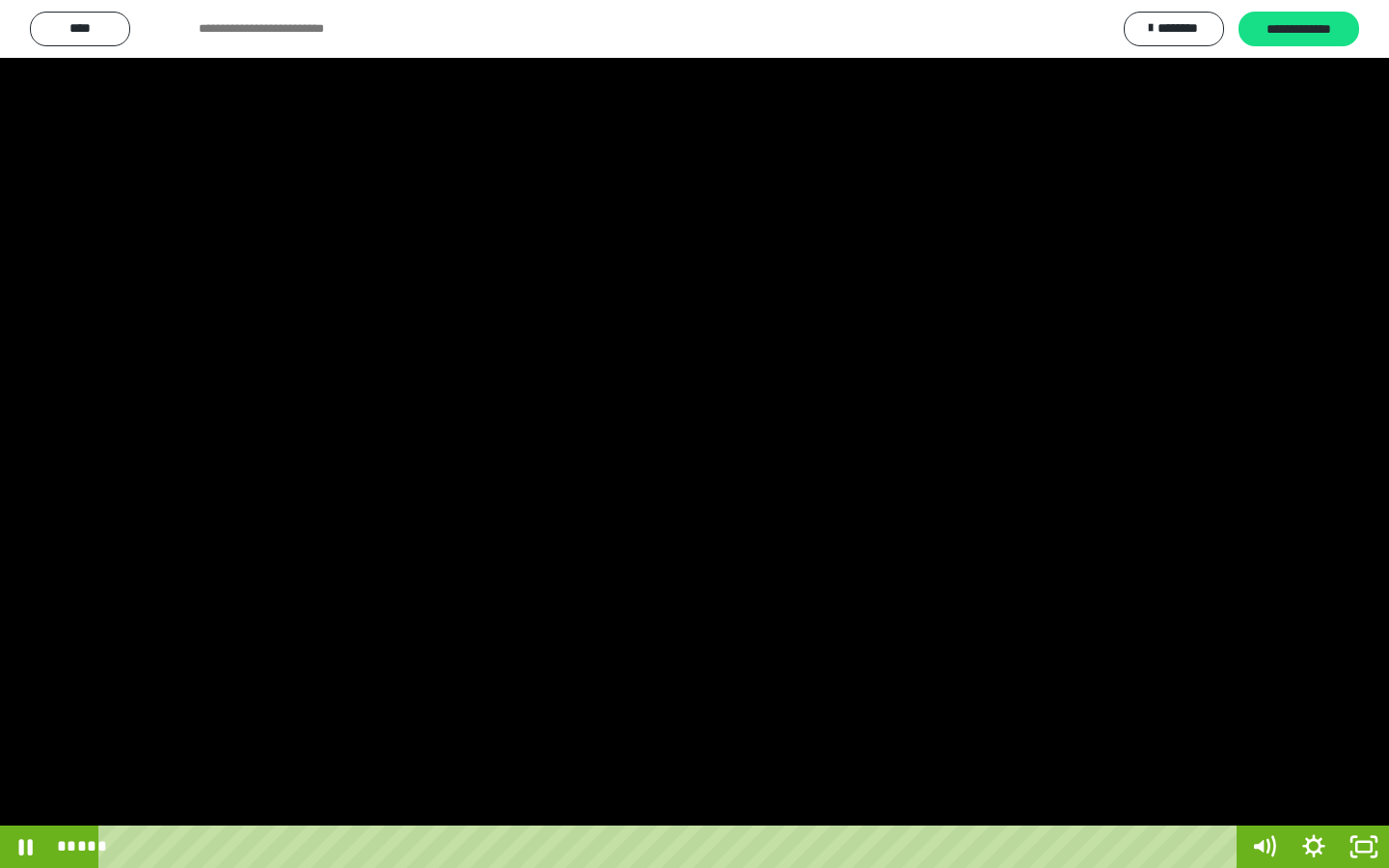 click at bounding box center (0, 0) 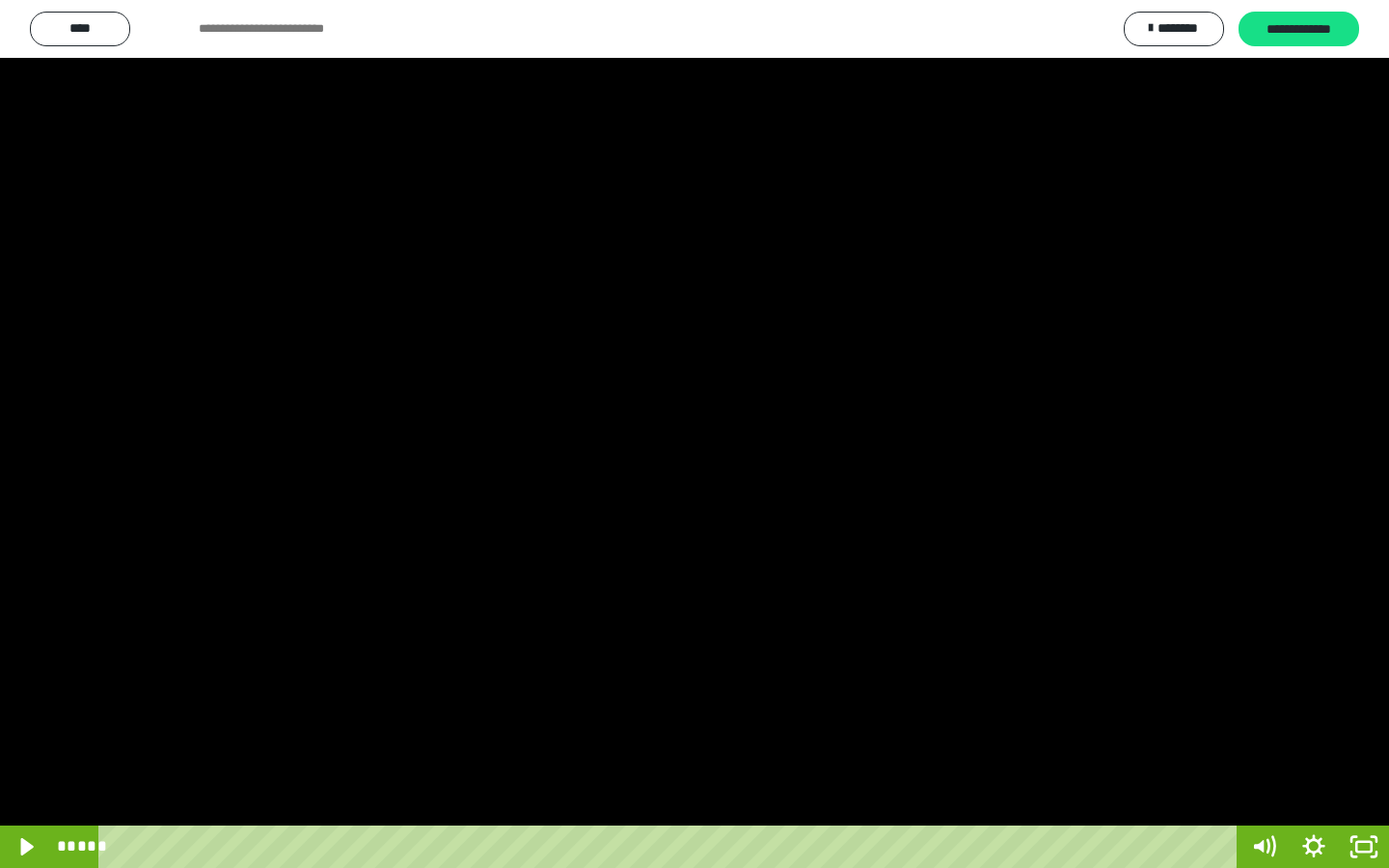 click at bounding box center [0, 0] 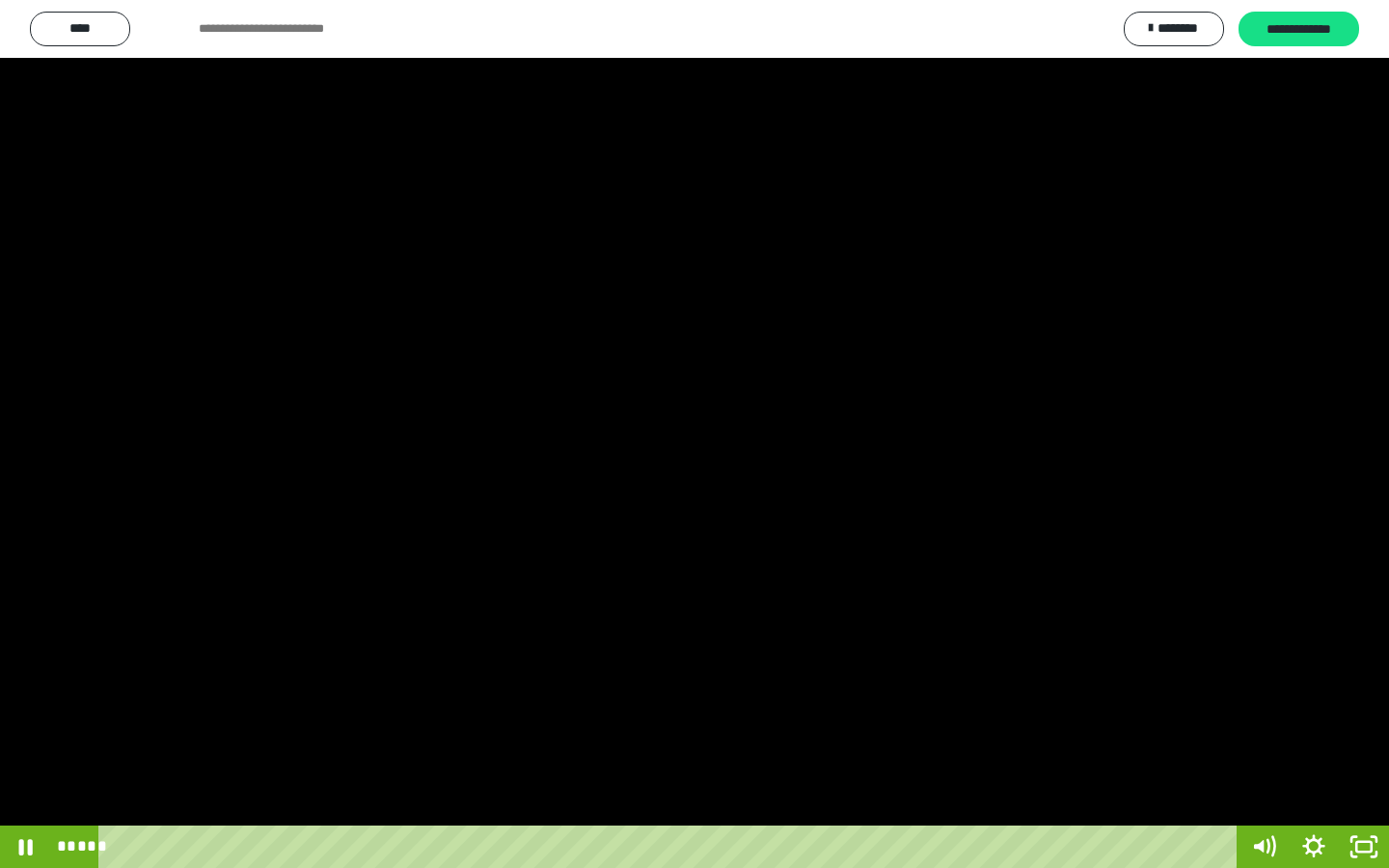 click at bounding box center [694, 434] 